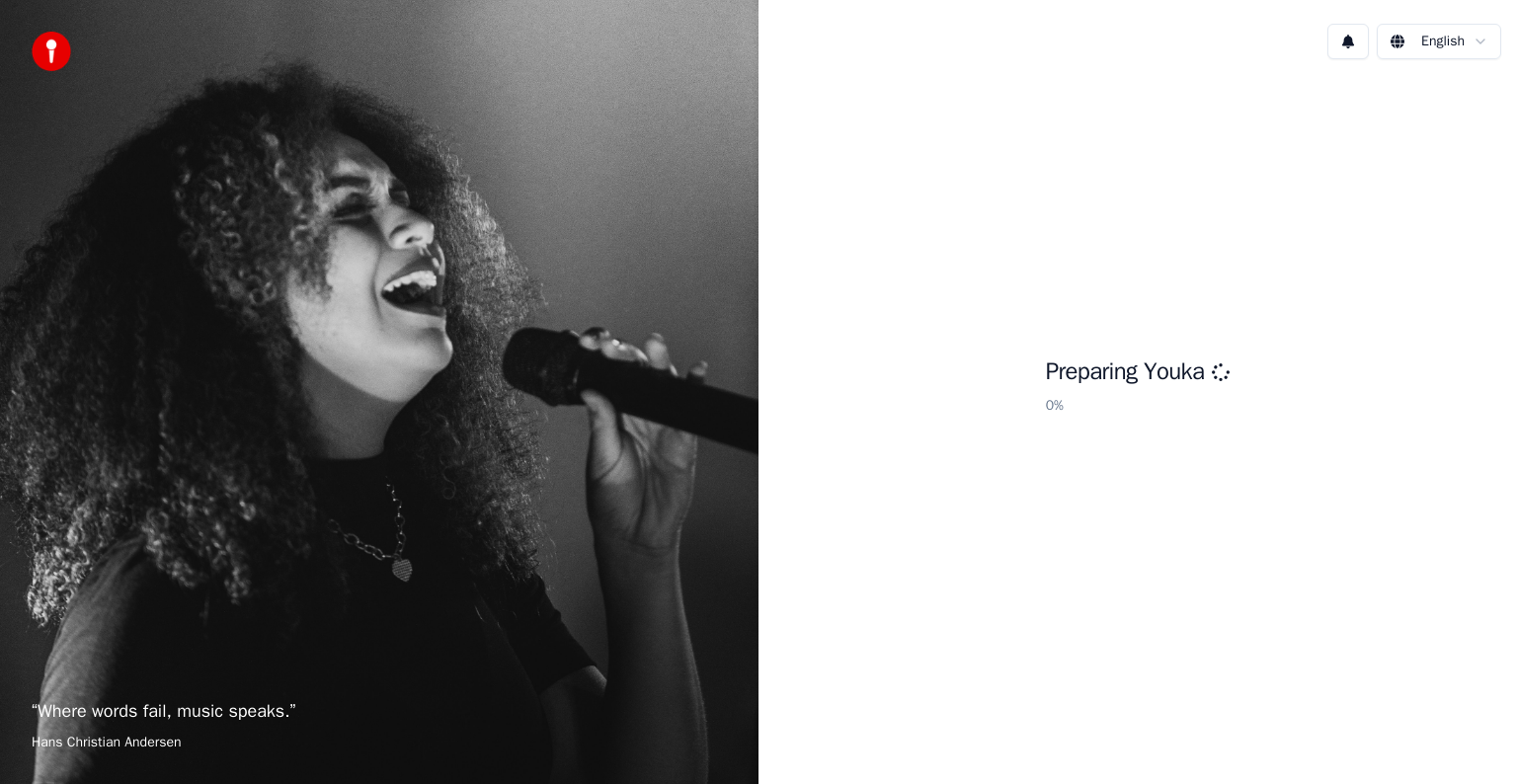scroll, scrollTop: 0, scrollLeft: 0, axis: both 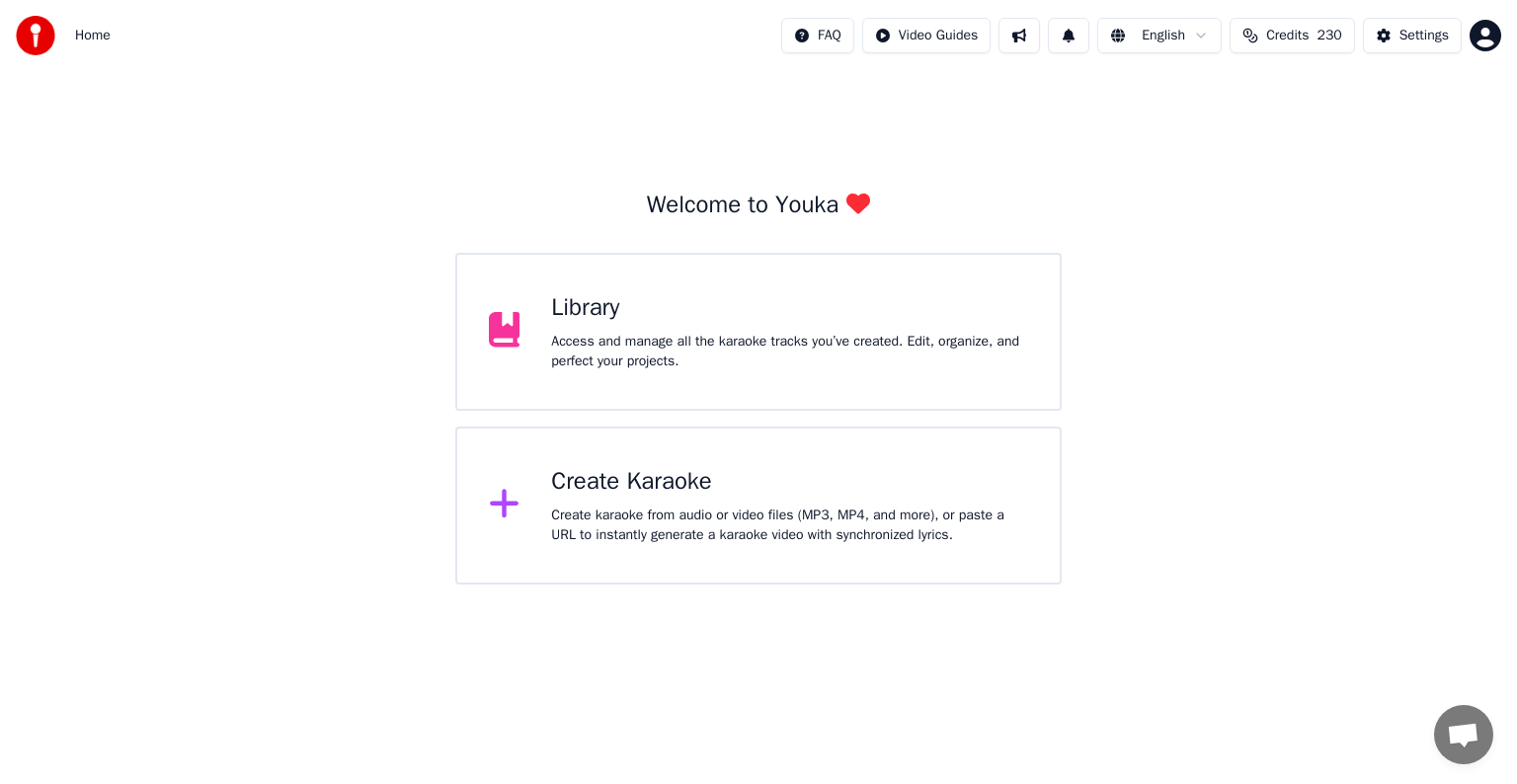 click on "Library Access and manage all the karaoke tracks you’ve created. Edit, organize, and perfect your projects." at bounding box center (758, 332) 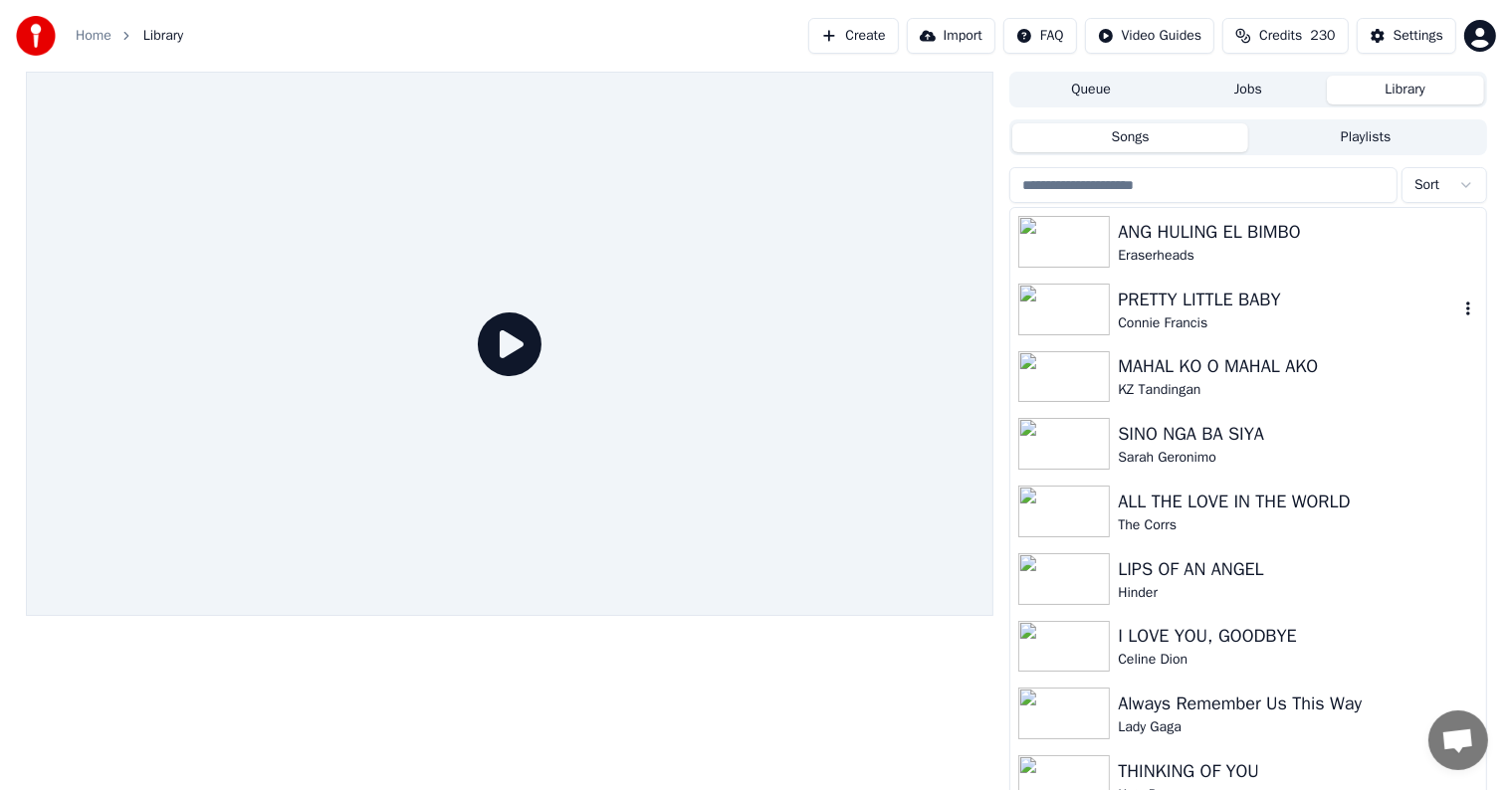 click on "PRETTY LITTLE BABY" at bounding box center [1287, 299] 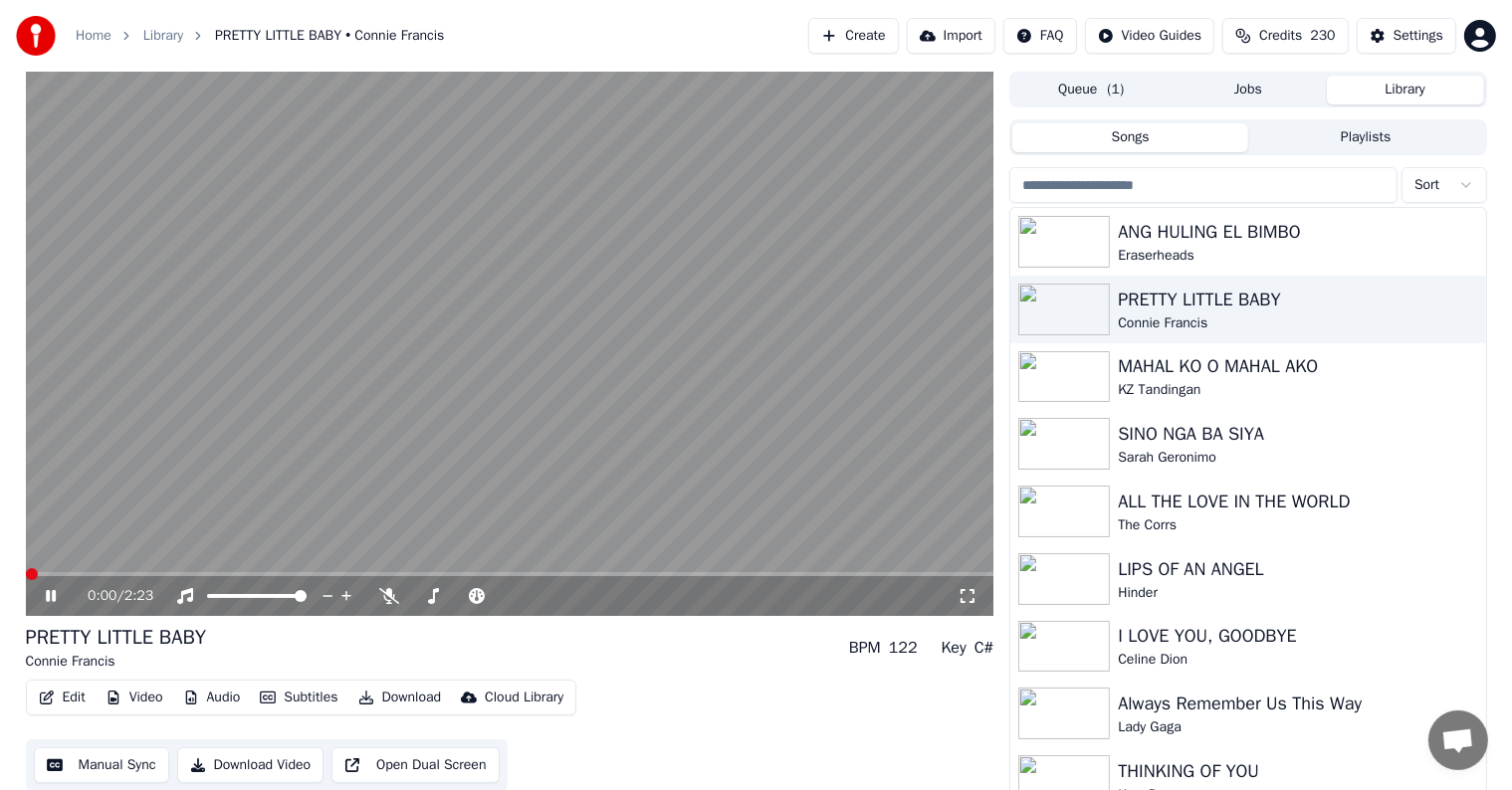 click at bounding box center (510, 343) 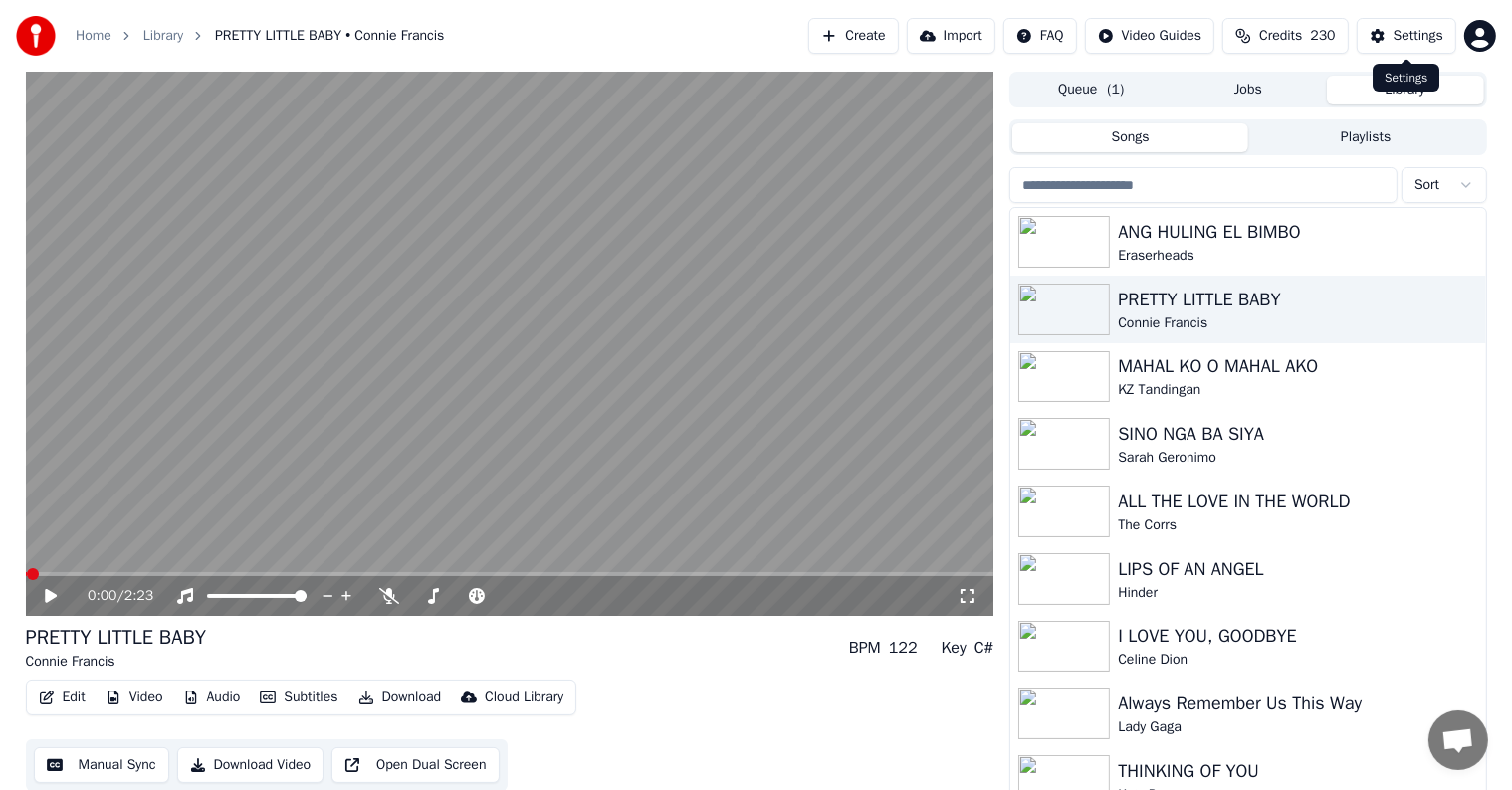 click on "Settings" at bounding box center [1418, 36] 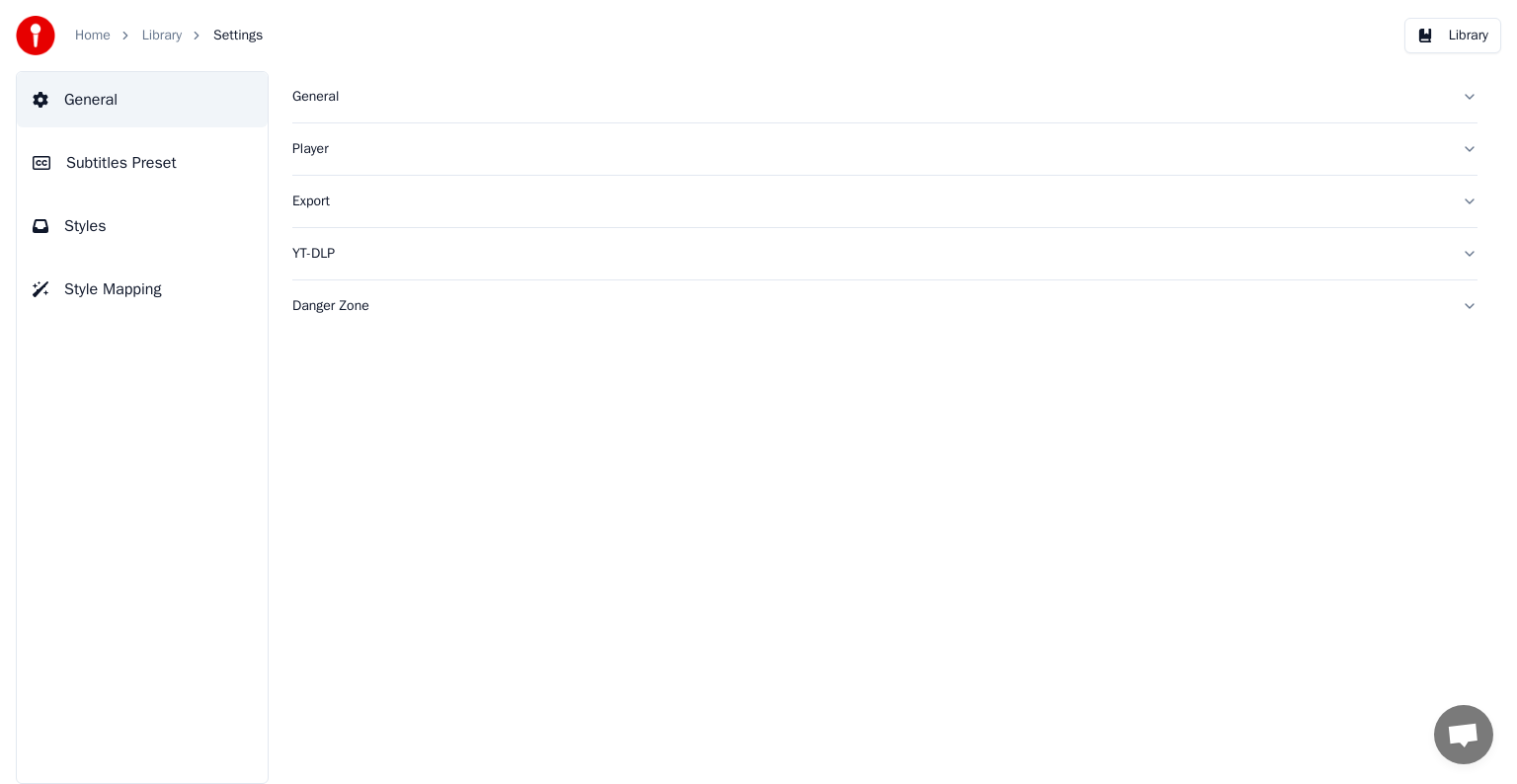click on "Styles" at bounding box center [142, 226] 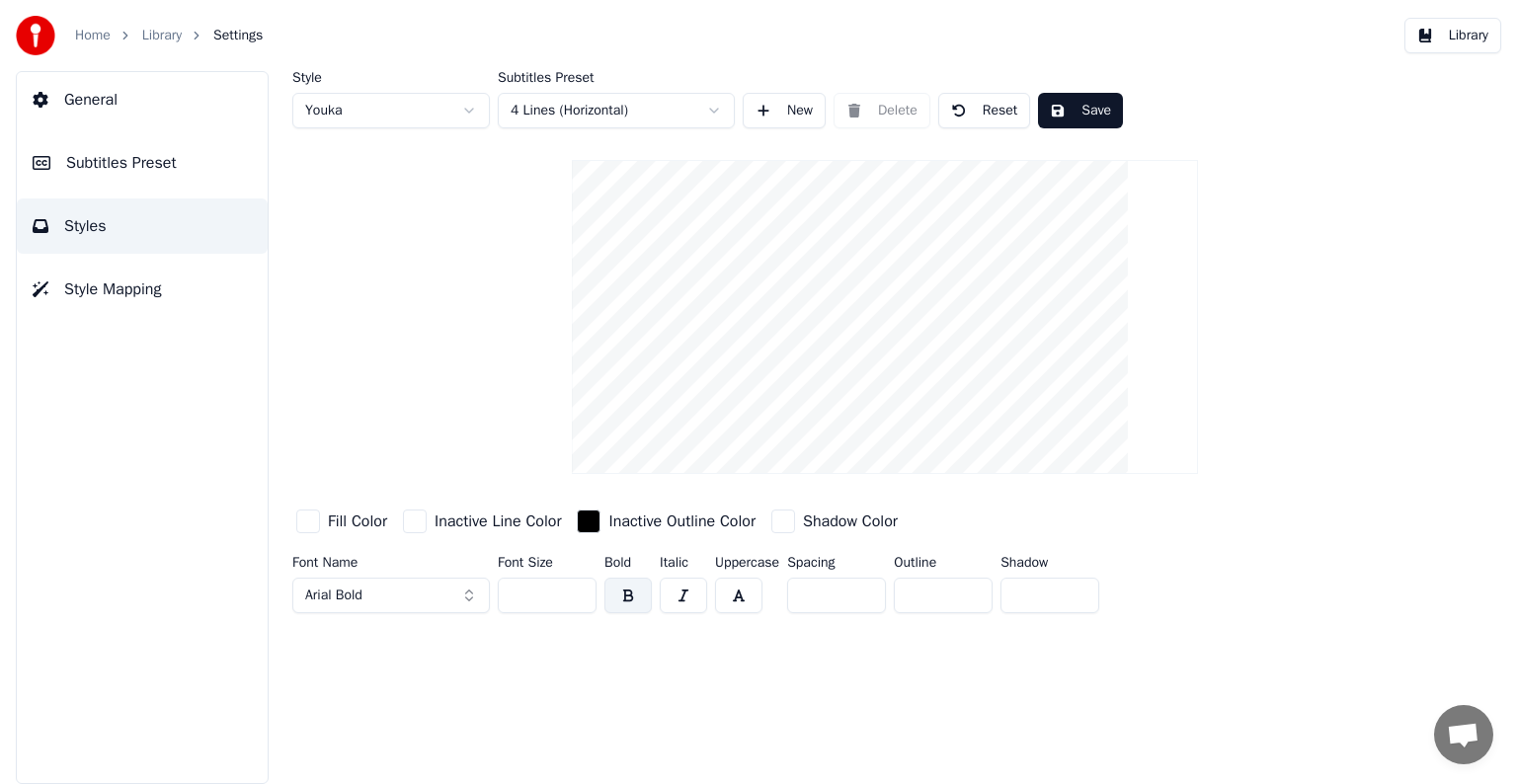 click on "Arial Bold" at bounding box center (391, 595) 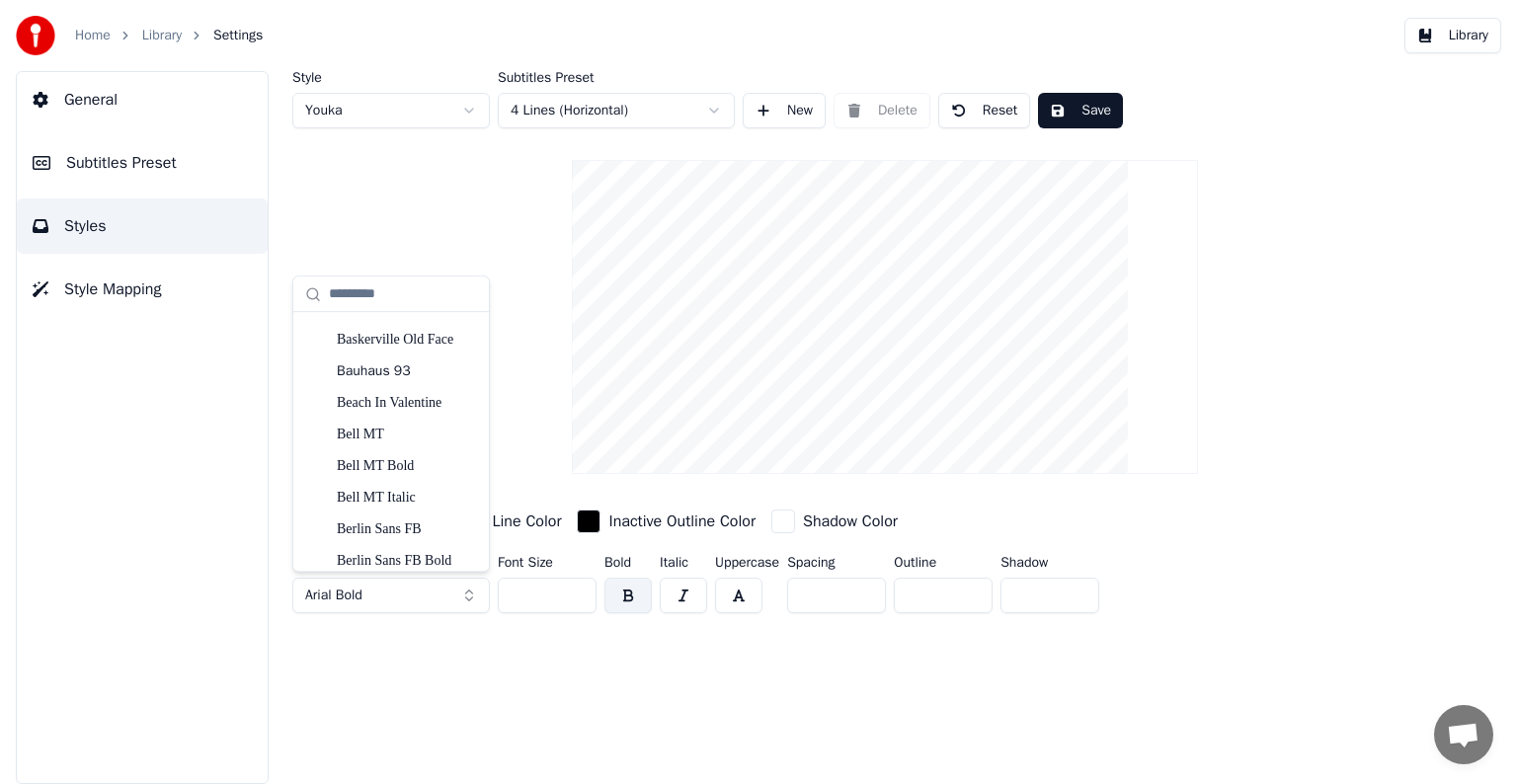 scroll, scrollTop: 395, scrollLeft: 0, axis: vertical 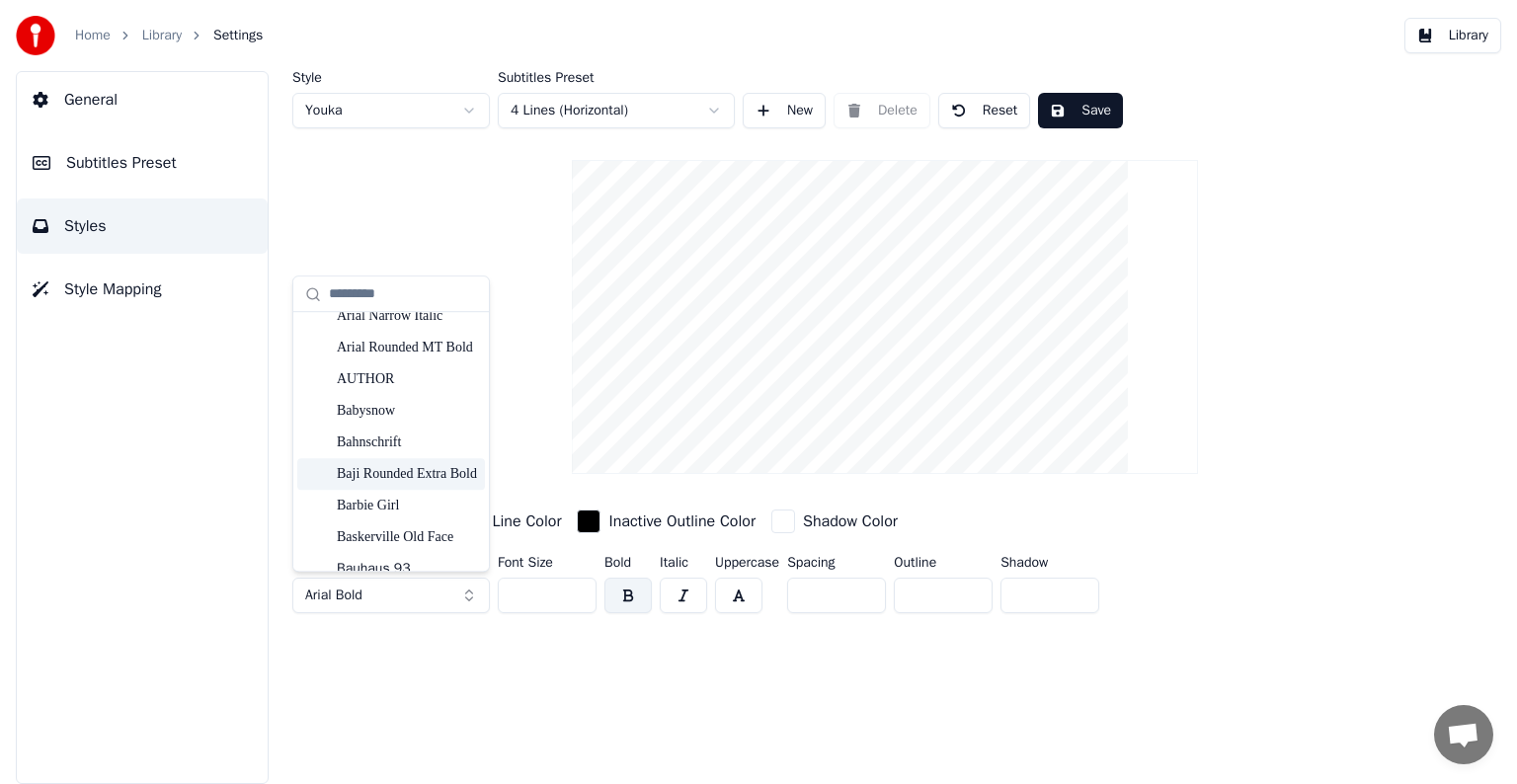 click on "Style Youka Subtitles Preset 4 Lines (Horizontal) New Delete Reset Save Fill Color Inactive Line Color Inactive Outline Color Shadow Color Font Name Arial Bold Font Size *** Bold Italic Uppercase Spacing * Outline * Shadow *" at bounding box center [885, 428] 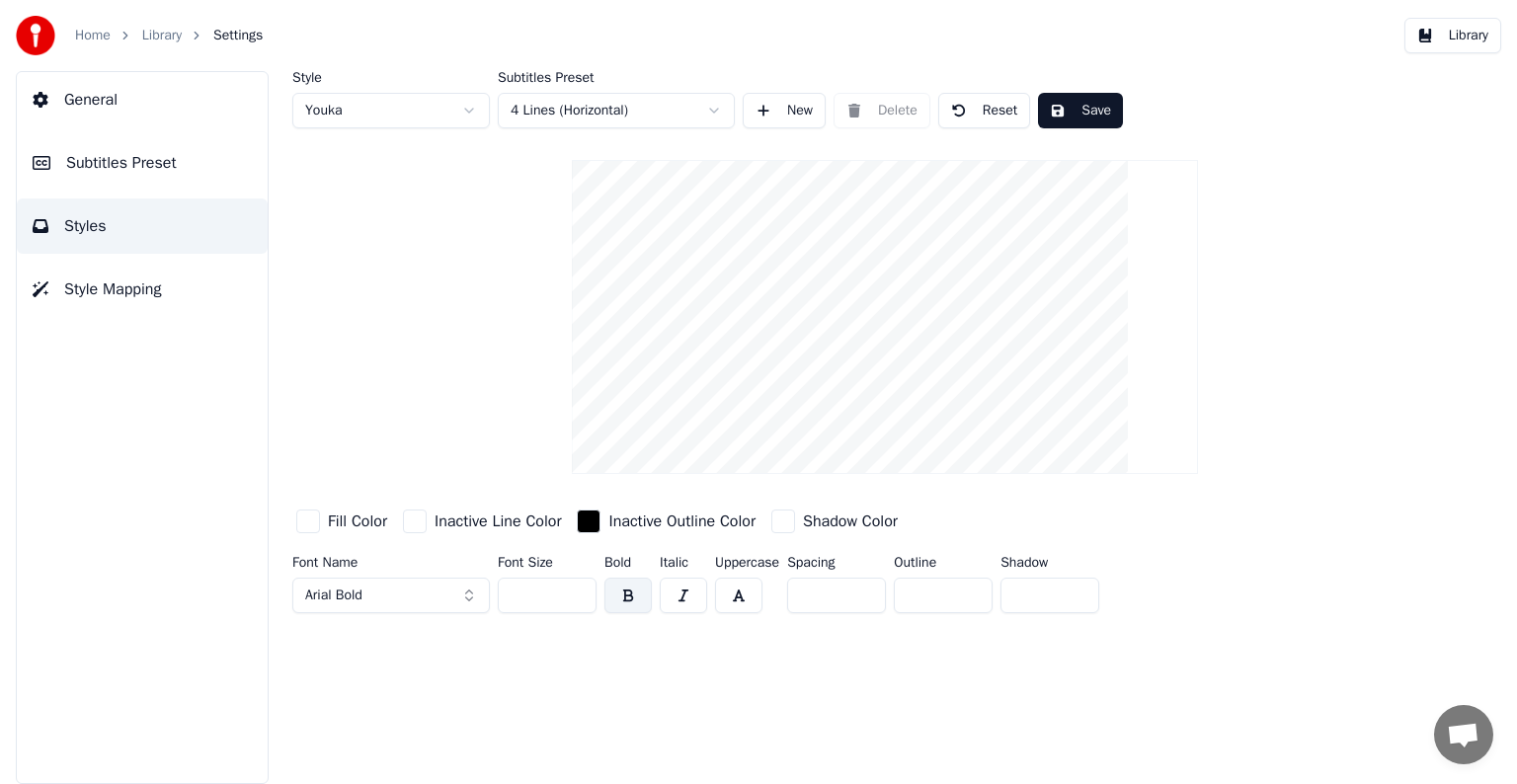 click on "Subtitles Preset" at bounding box center (142, 163) 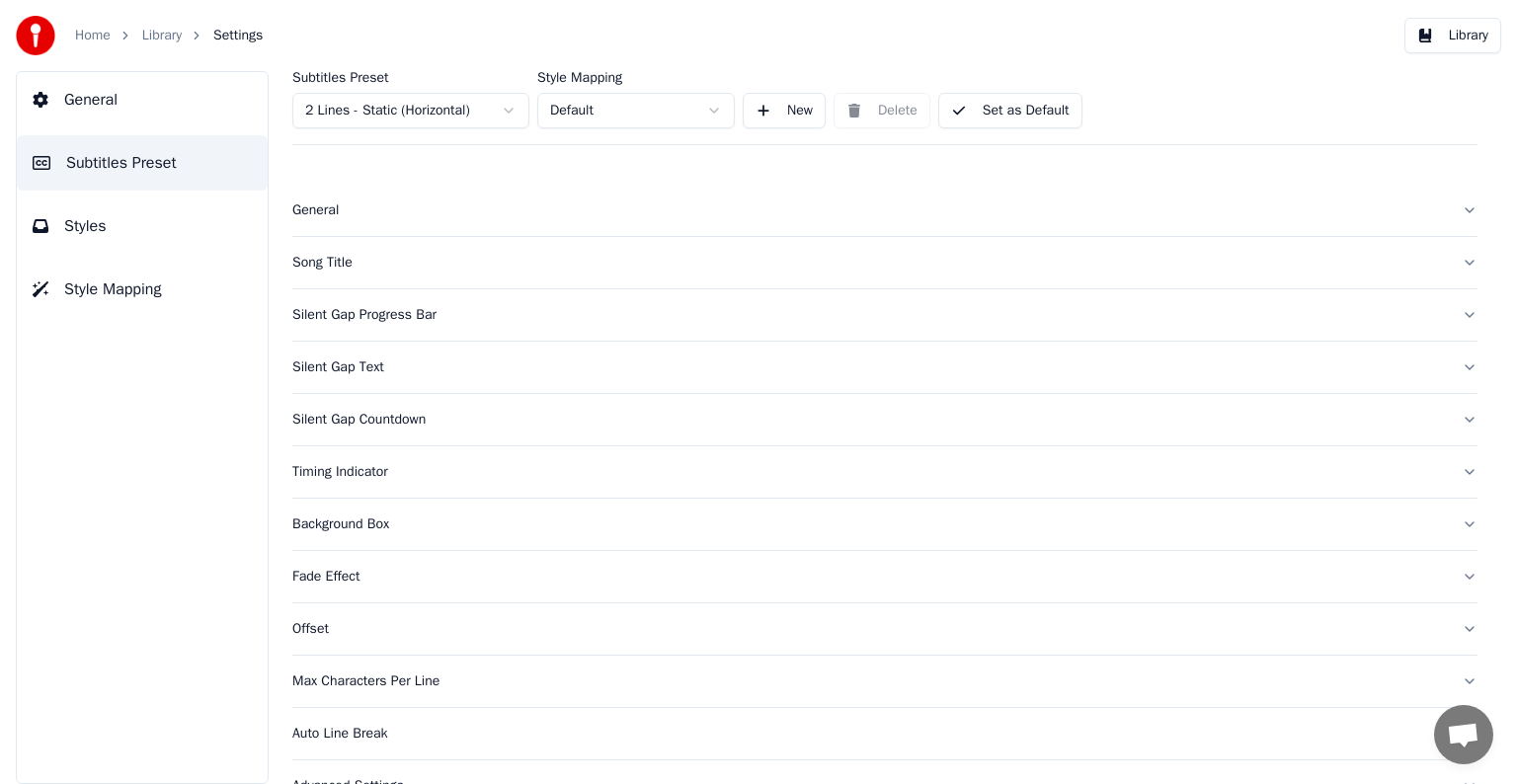 click on "Song Title" at bounding box center (885, 263) 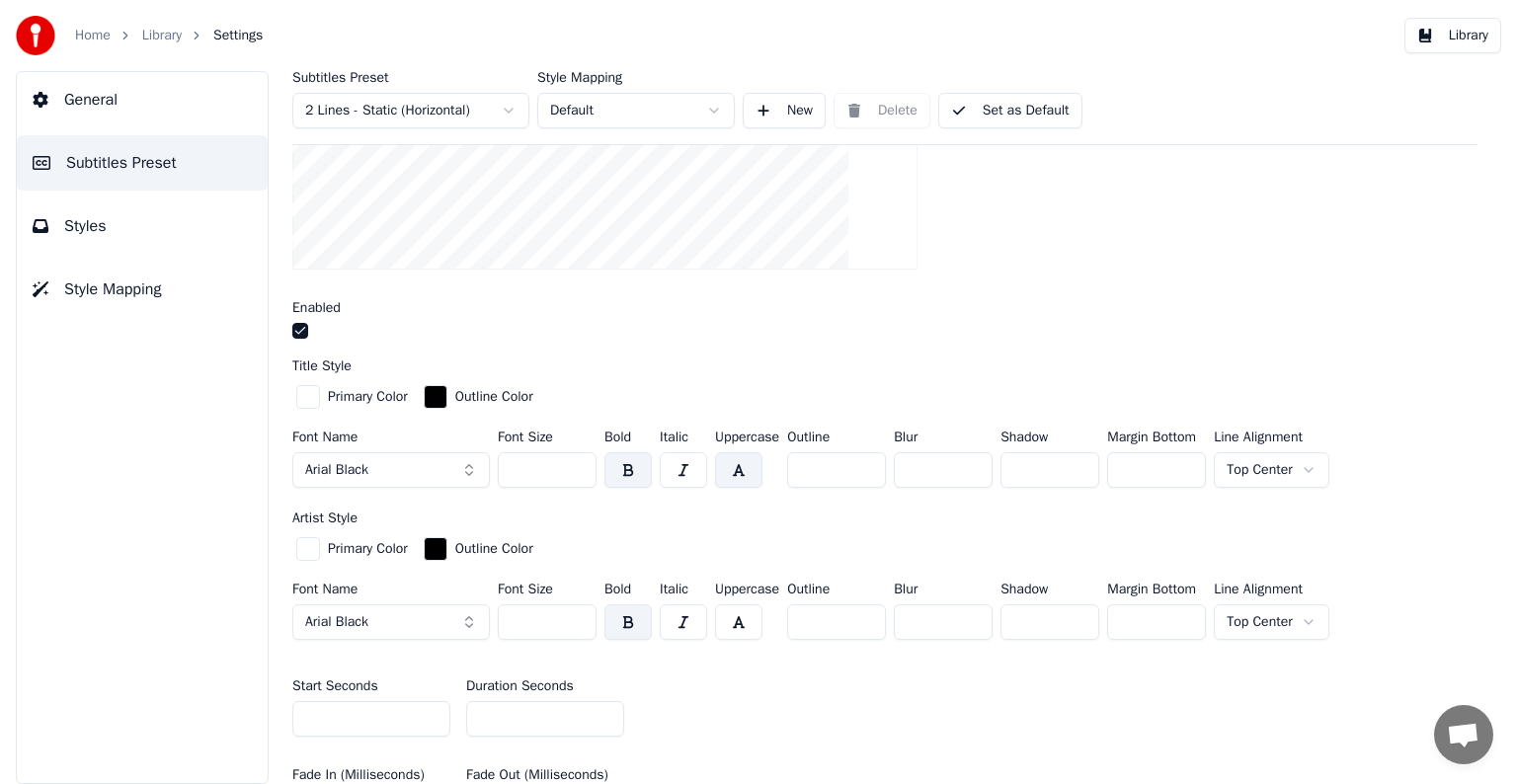 scroll, scrollTop: 395, scrollLeft: 0, axis: vertical 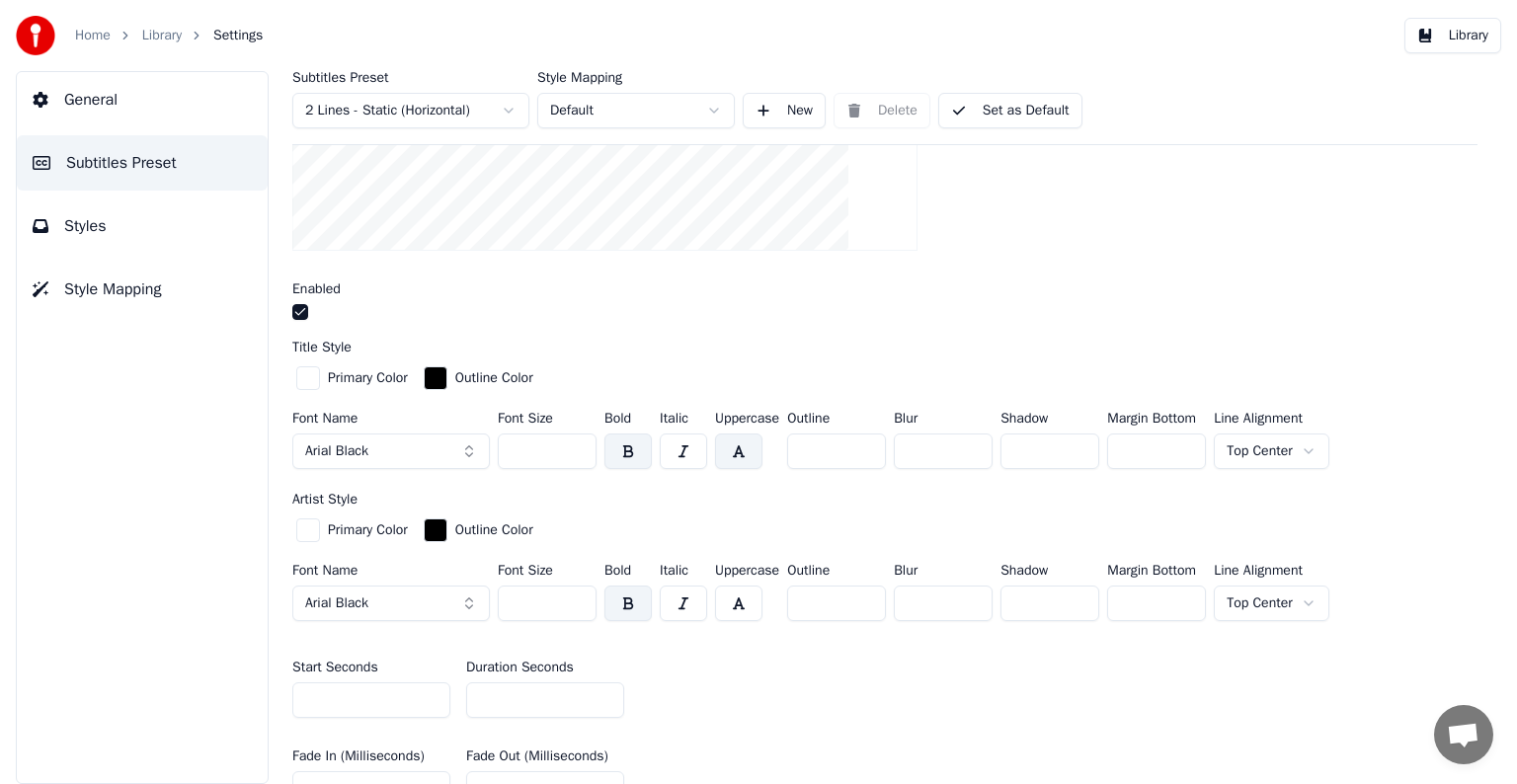 click on "Arial Black" at bounding box center [391, 451] 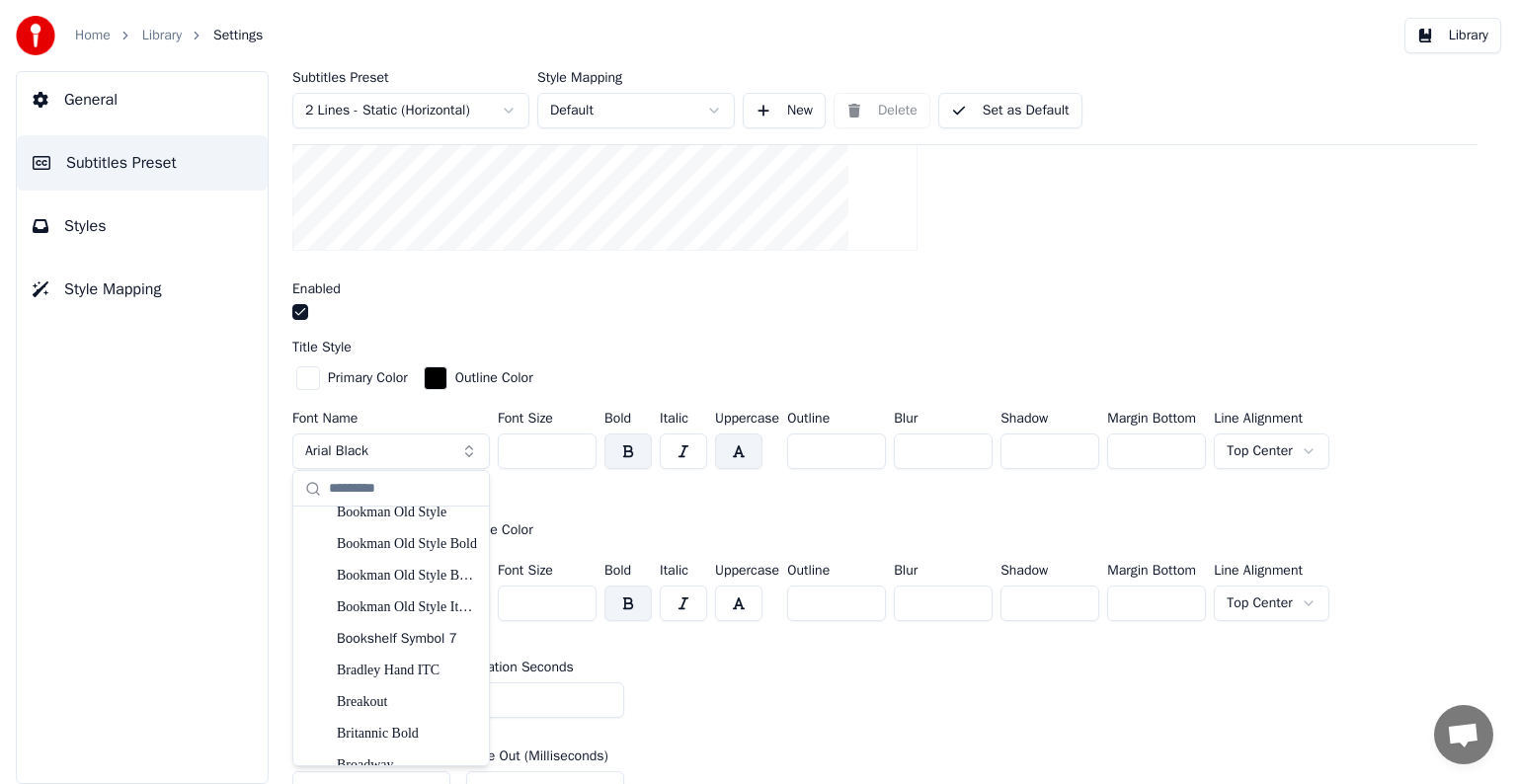 scroll, scrollTop: 1679, scrollLeft: 0, axis: vertical 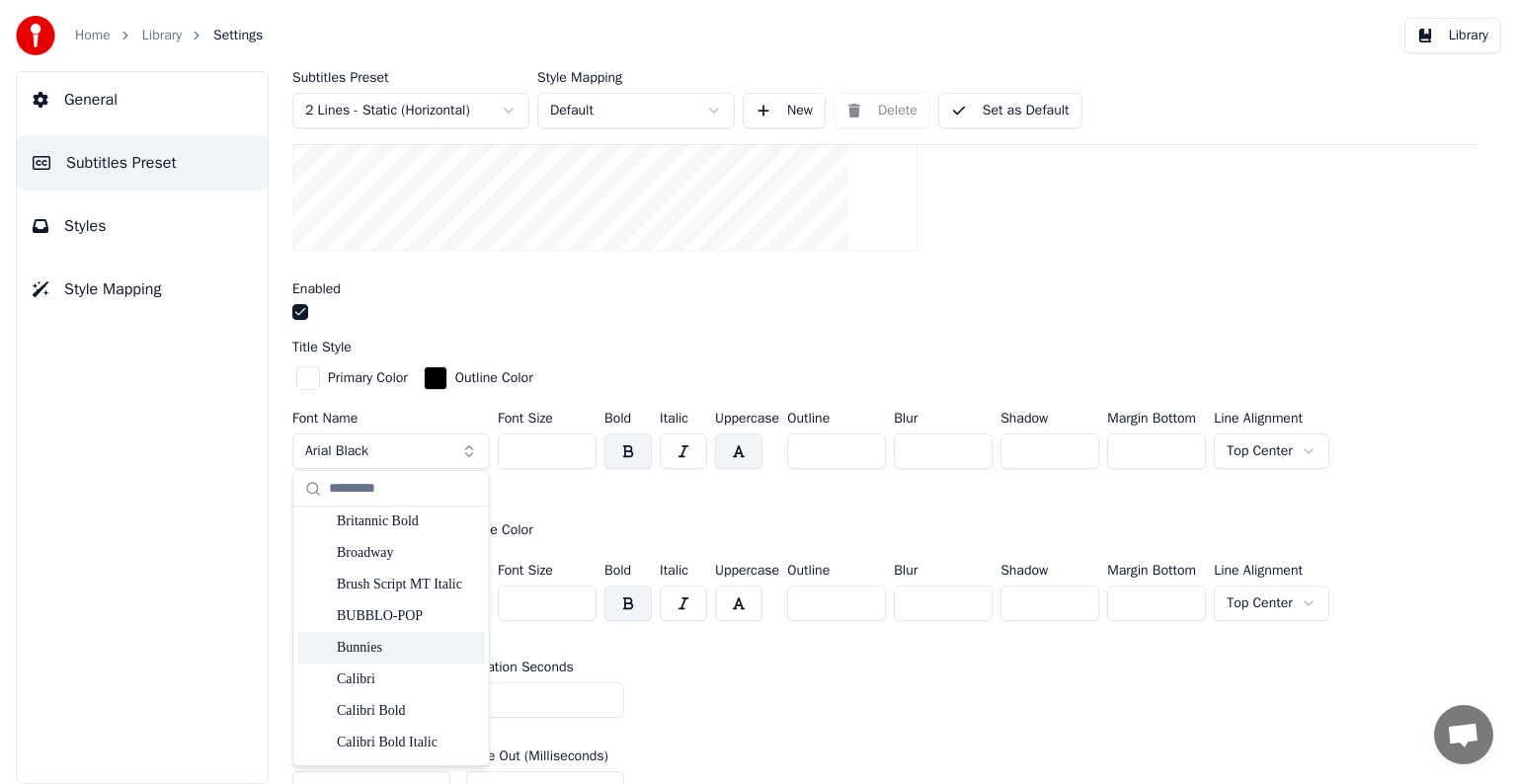 click on "Bunnies" at bounding box center (407, 648) 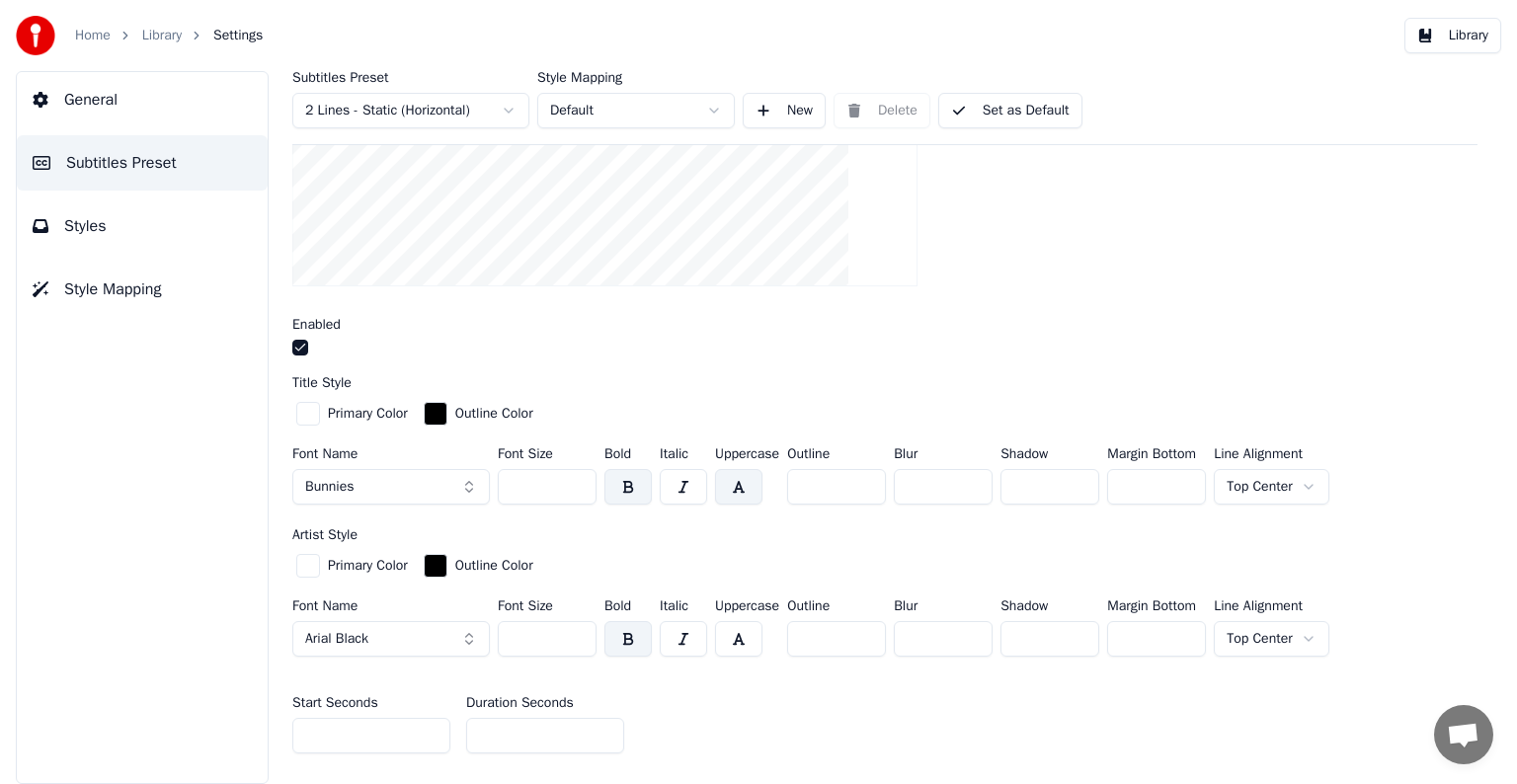scroll, scrollTop: 395, scrollLeft: 0, axis: vertical 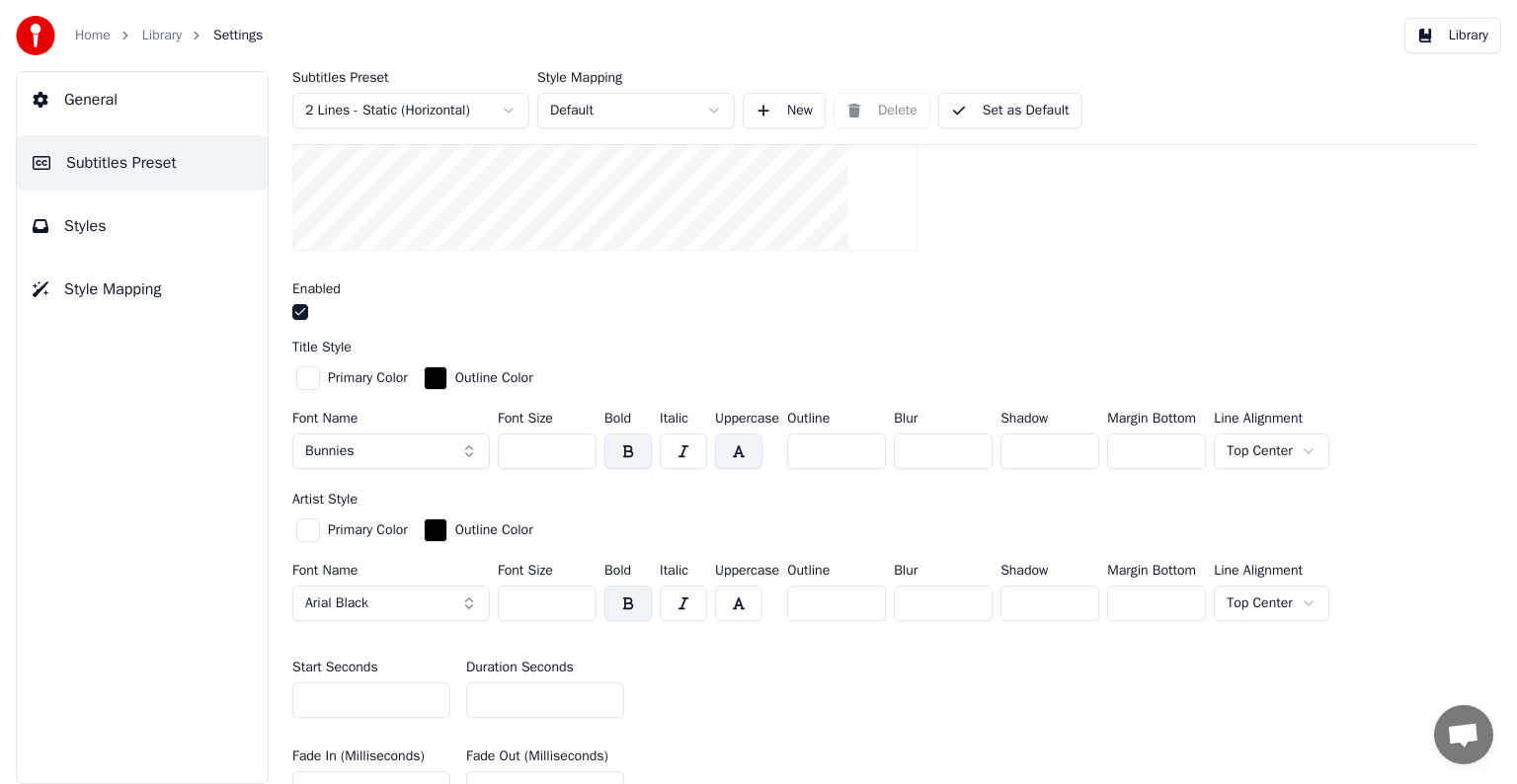 click on "Bunnies" at bounding box center [391, 451] 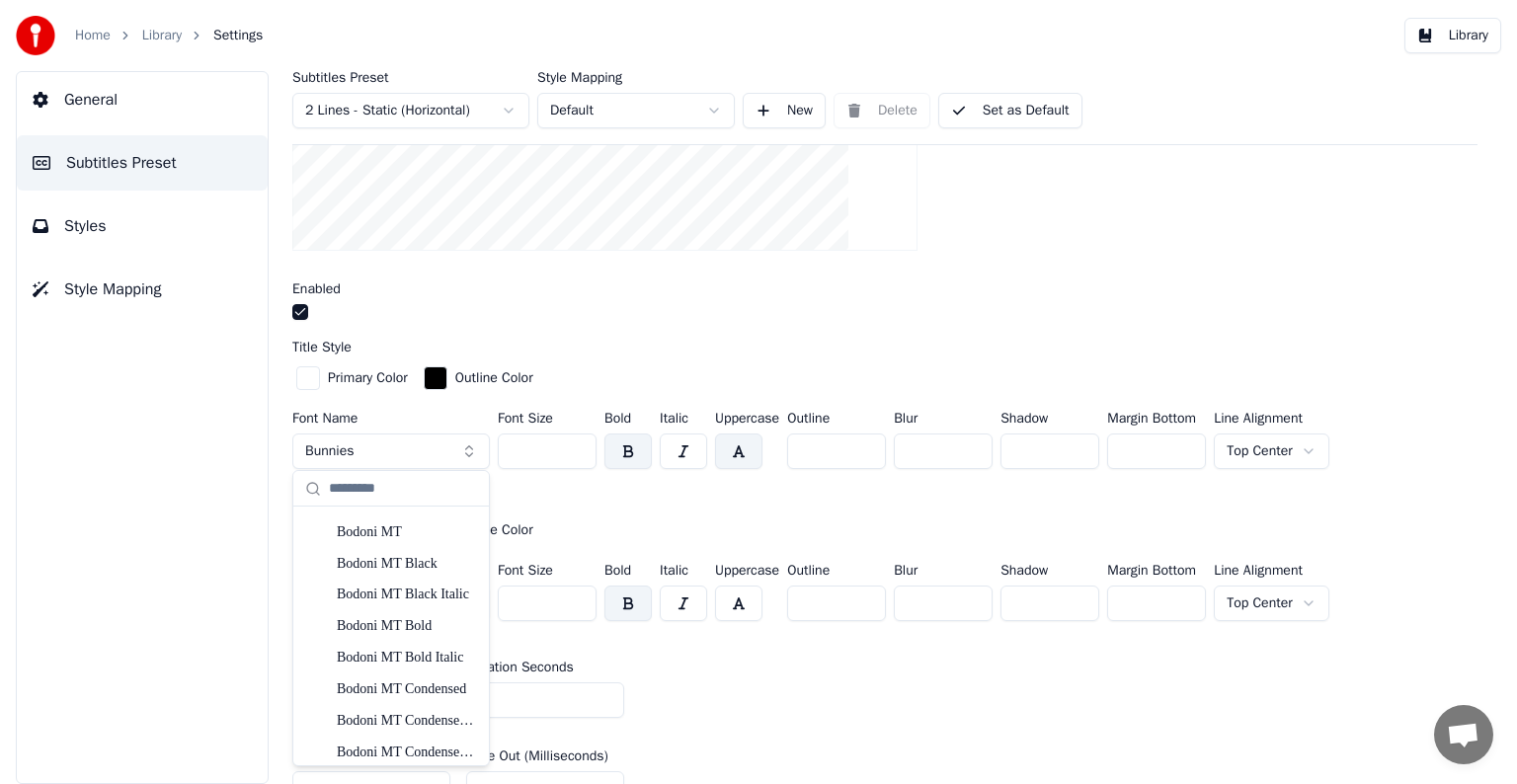scroll, scrollTop: 889, scrollLeft: 0, axis: vertical 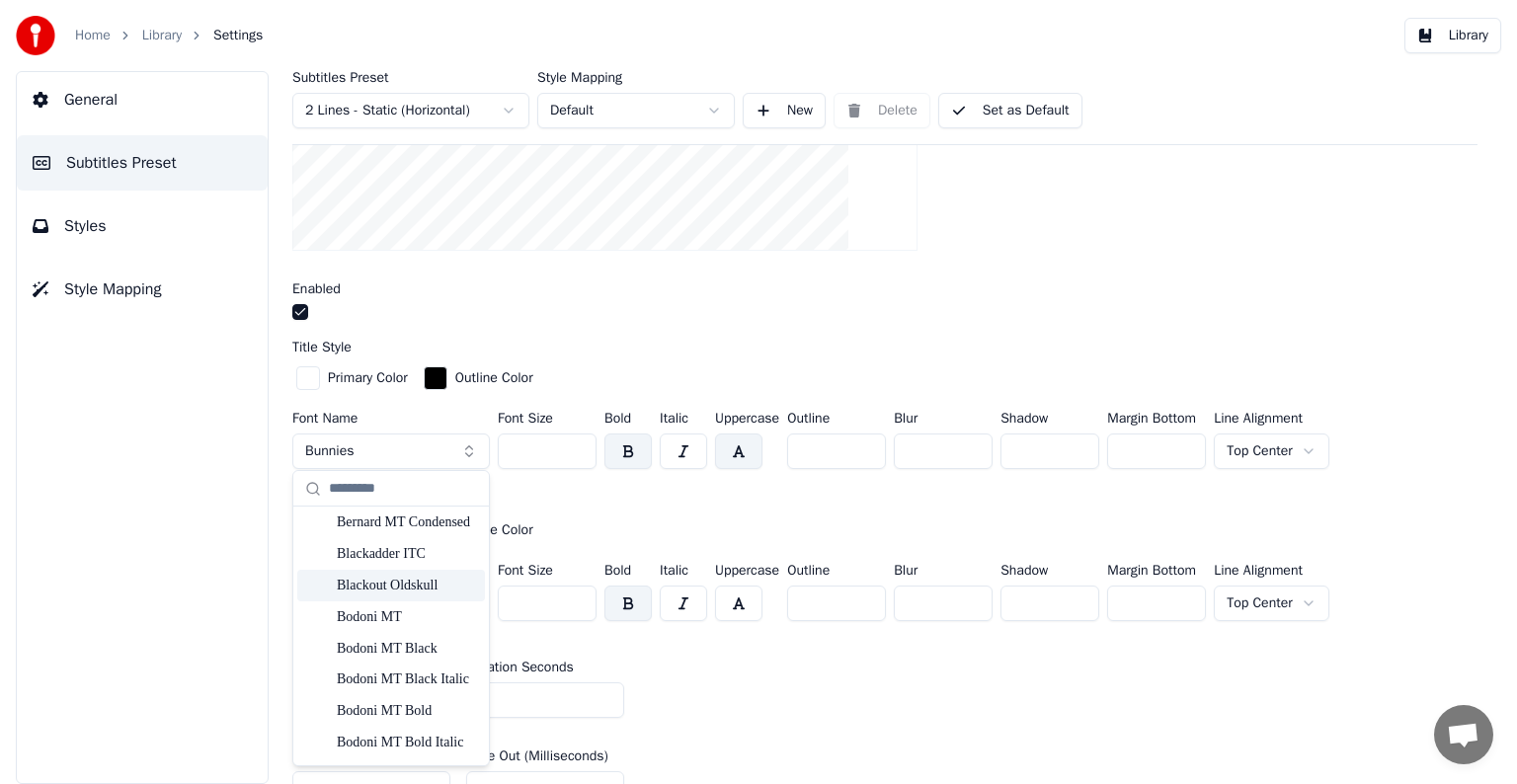 click on "Blackout Oldskull" at bounding box center [407, 586] 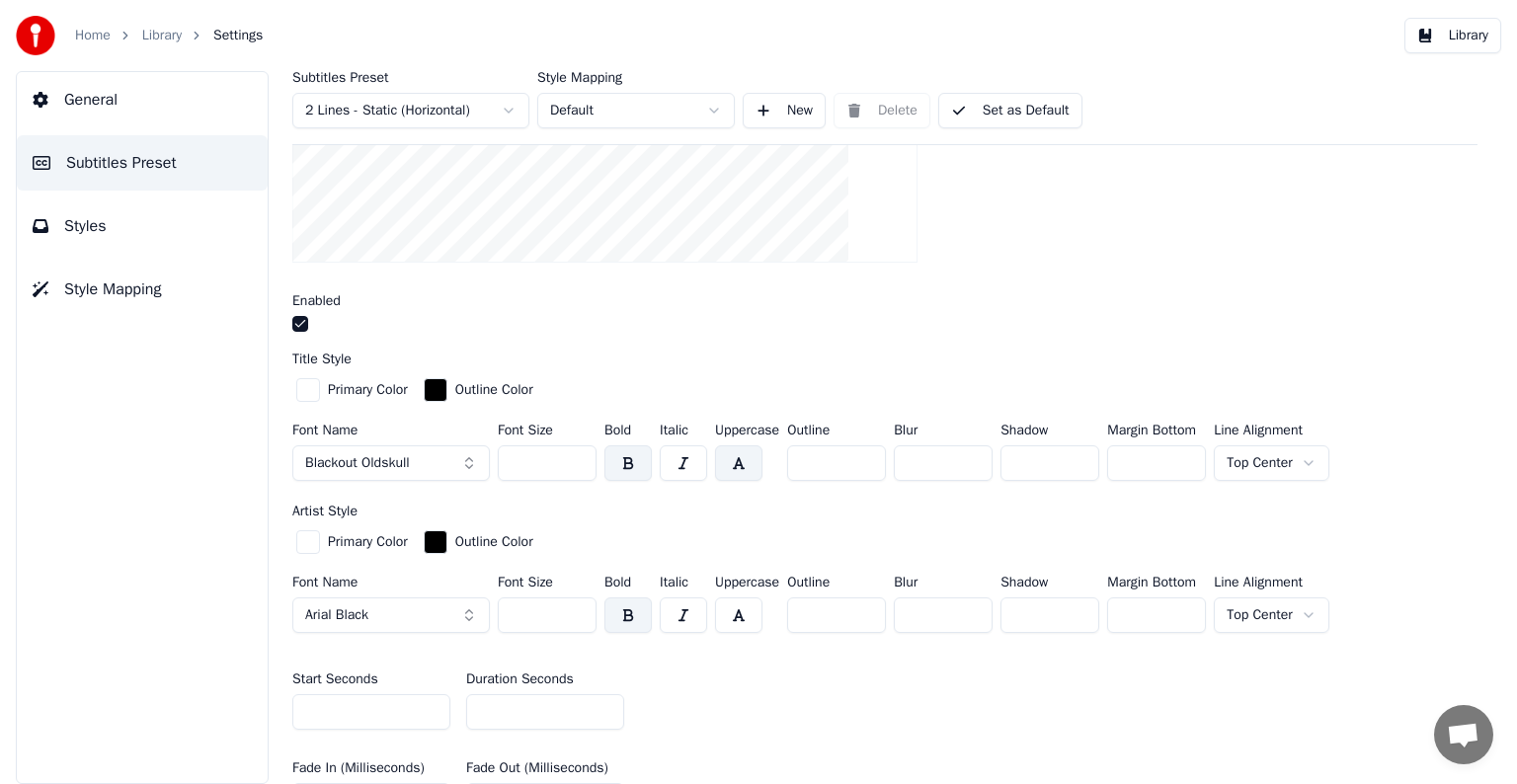 scroll, scrollTop: 494, scrollLeft: 0, axis: vertical 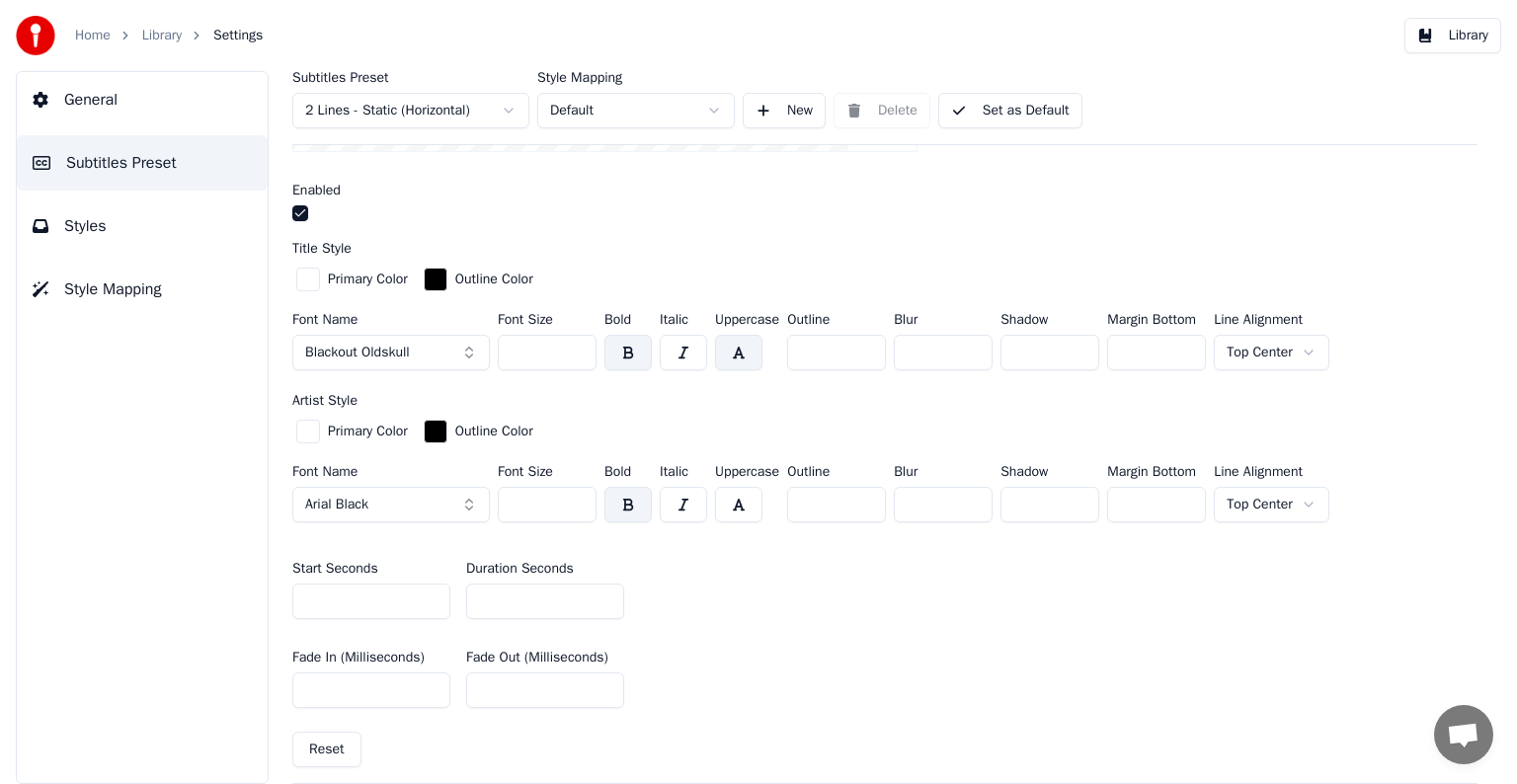 click on "Blackout Oldskull" at bounding box center (391, 353) 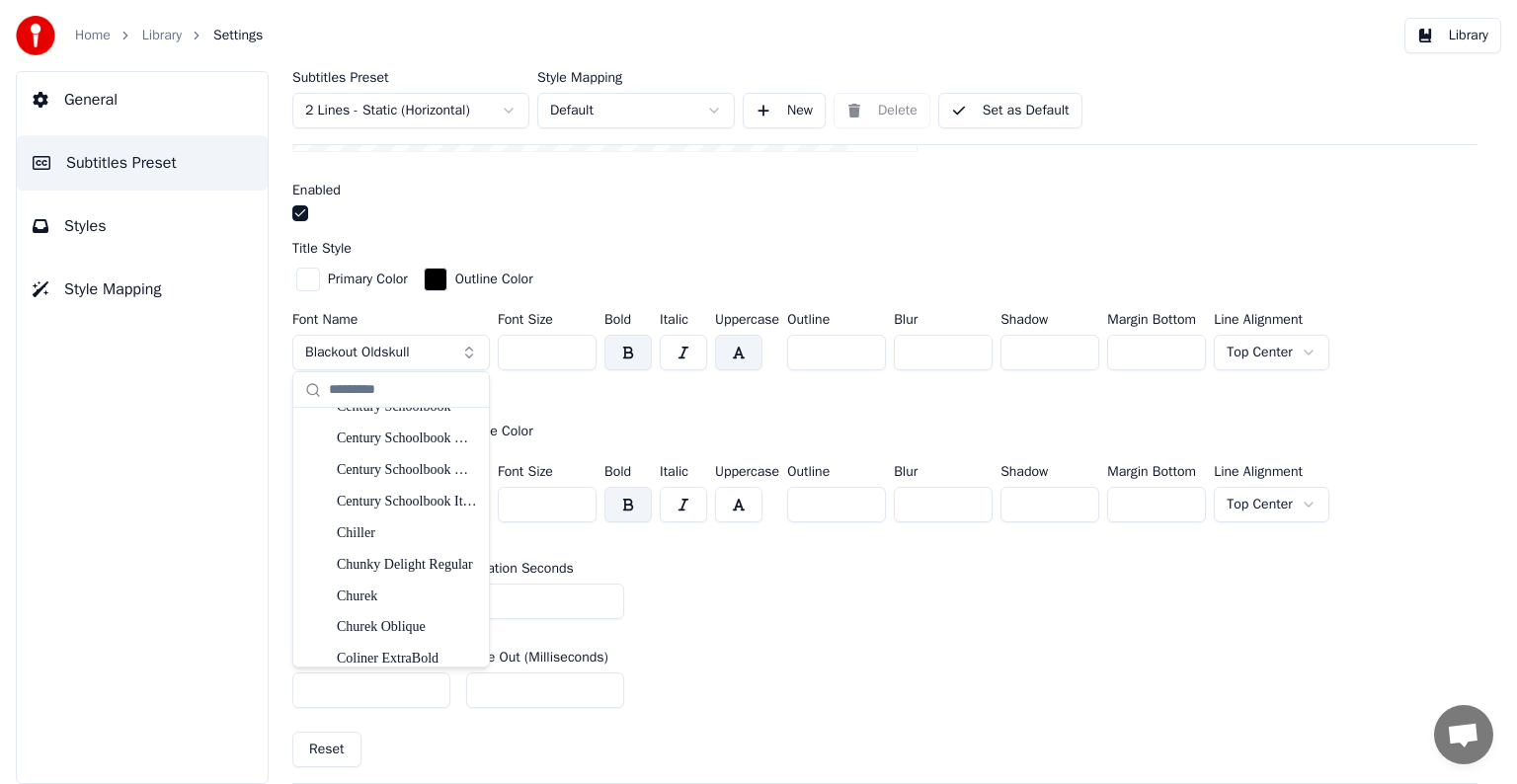 scroll, scrollTop: 2962, scrollLeft: 0, axis: vertical 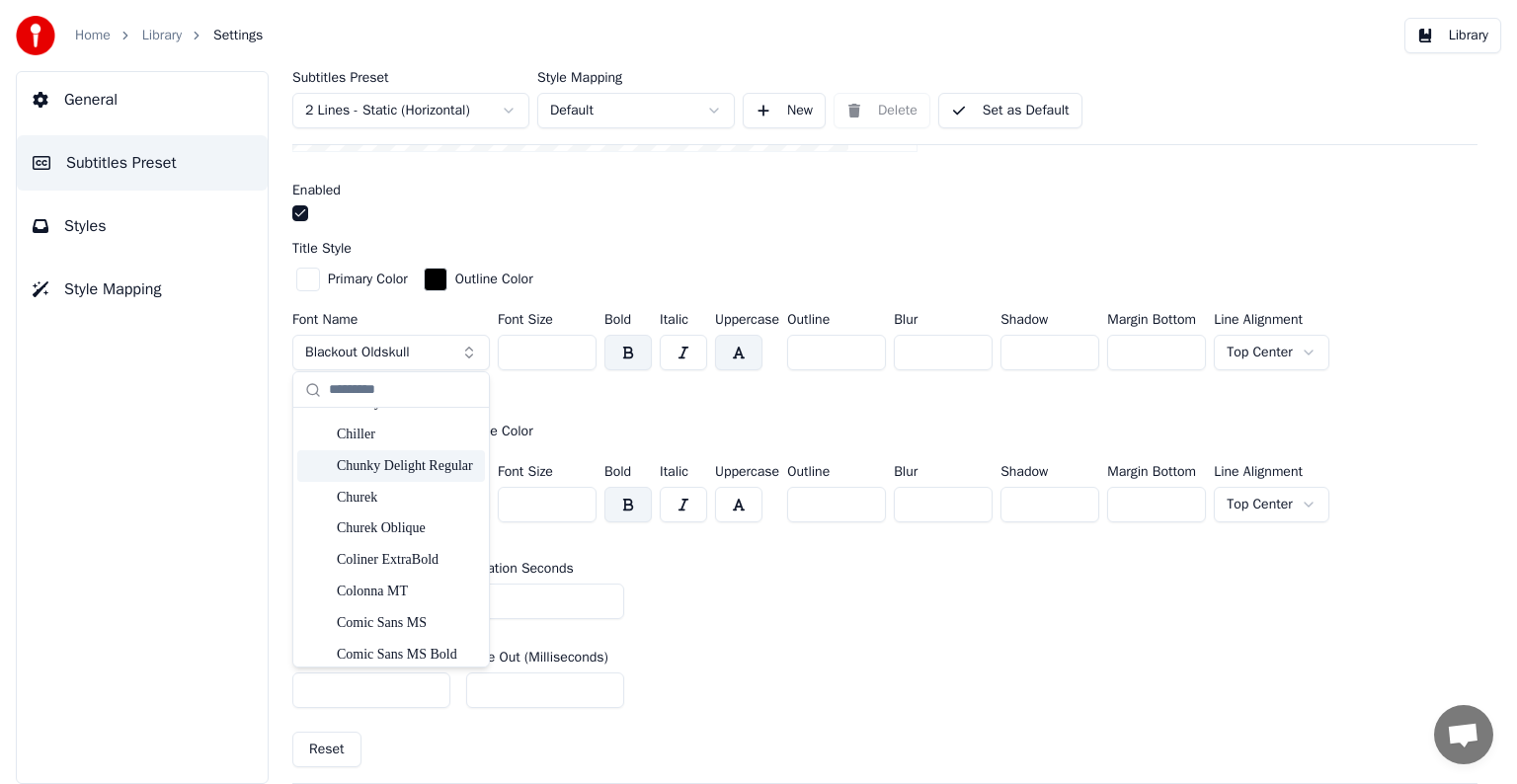 click on "Chunky Delight Regular" at bounding box center (407, 466) 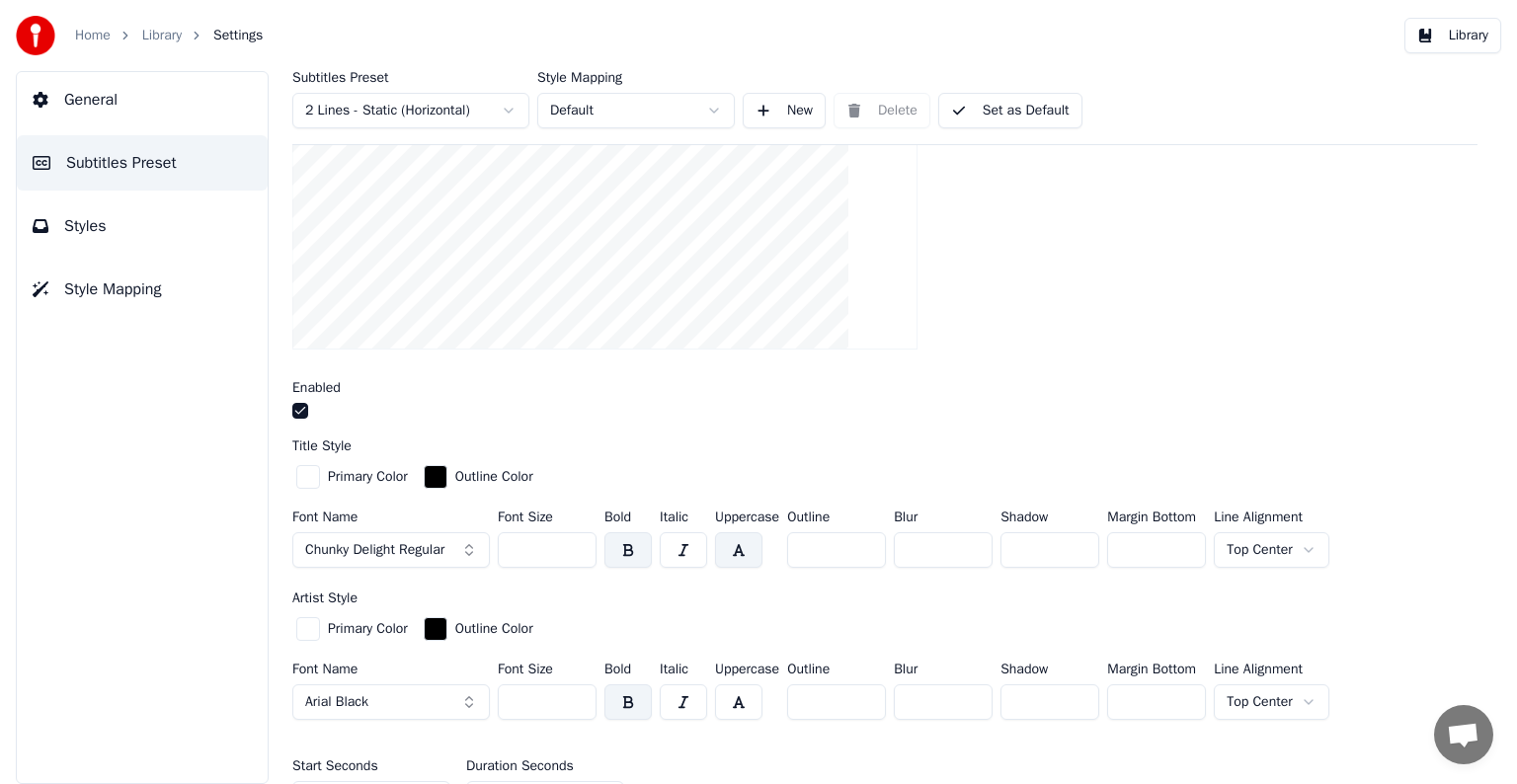 scroll, scrollTop: 494, scrollLeft: 0, axis: vertical 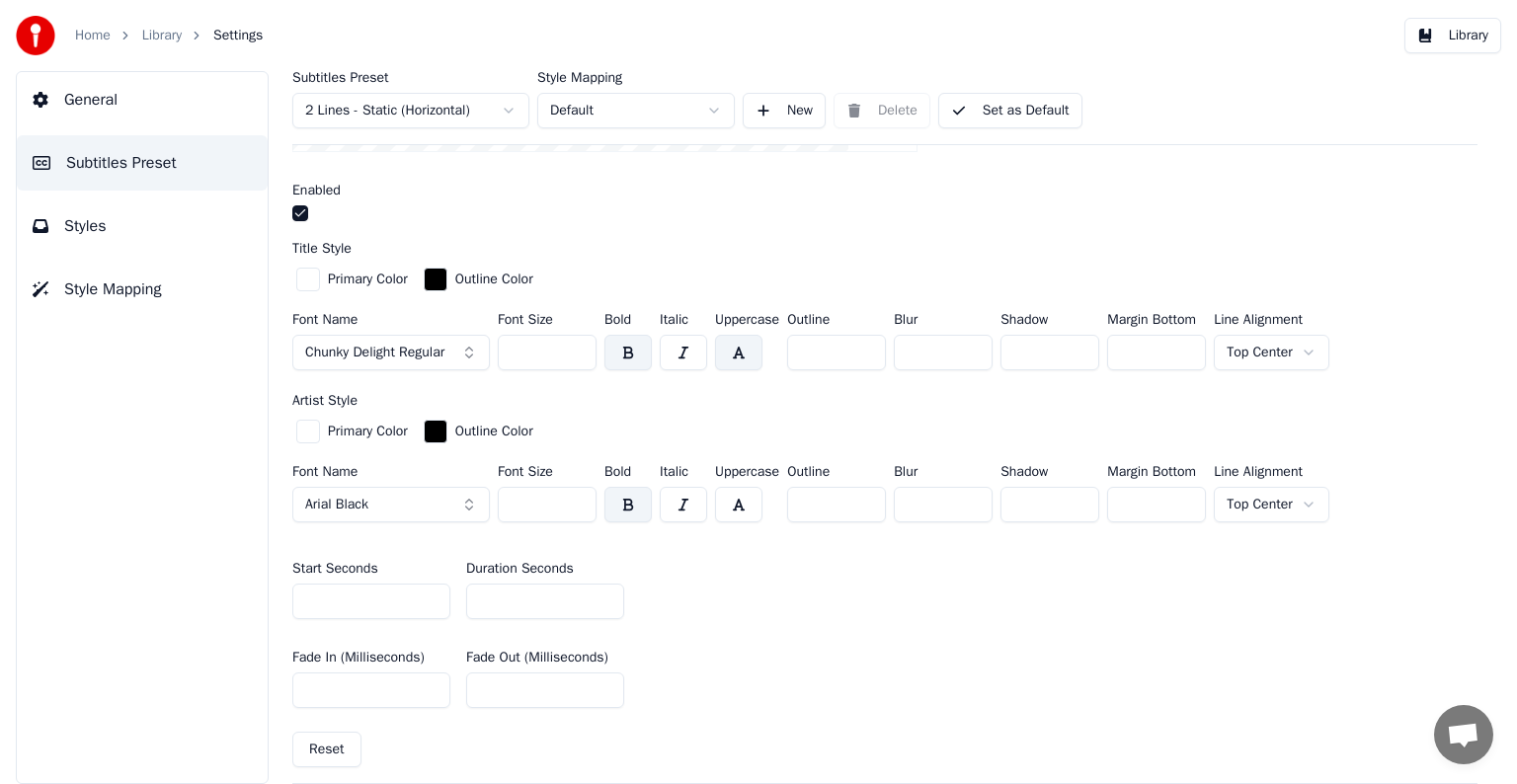 click on "Chunky Delight Regular" at bounding box center (374, 353) 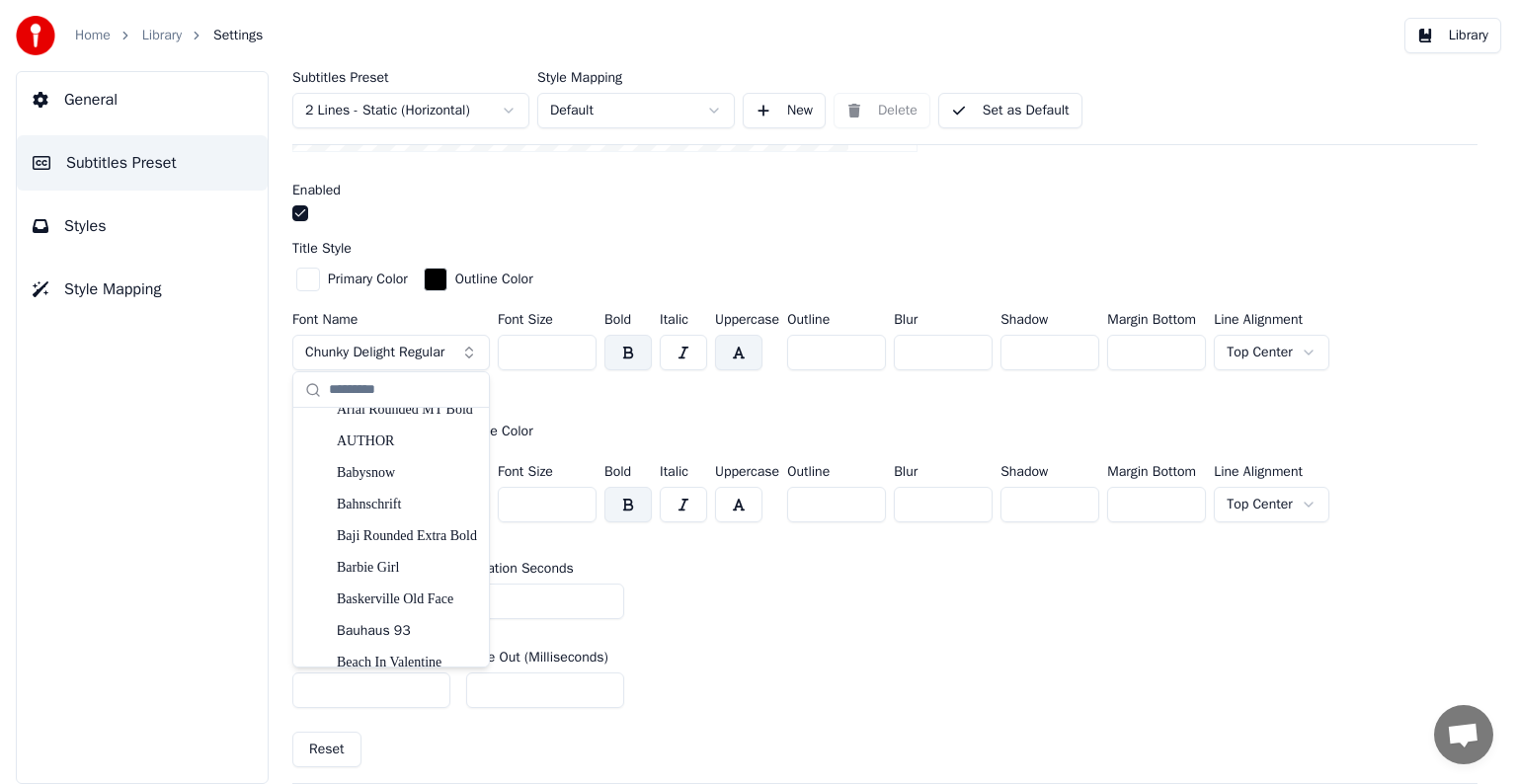 scroll, scrollTop: 395, scrollLeft: 0, axis: vertical 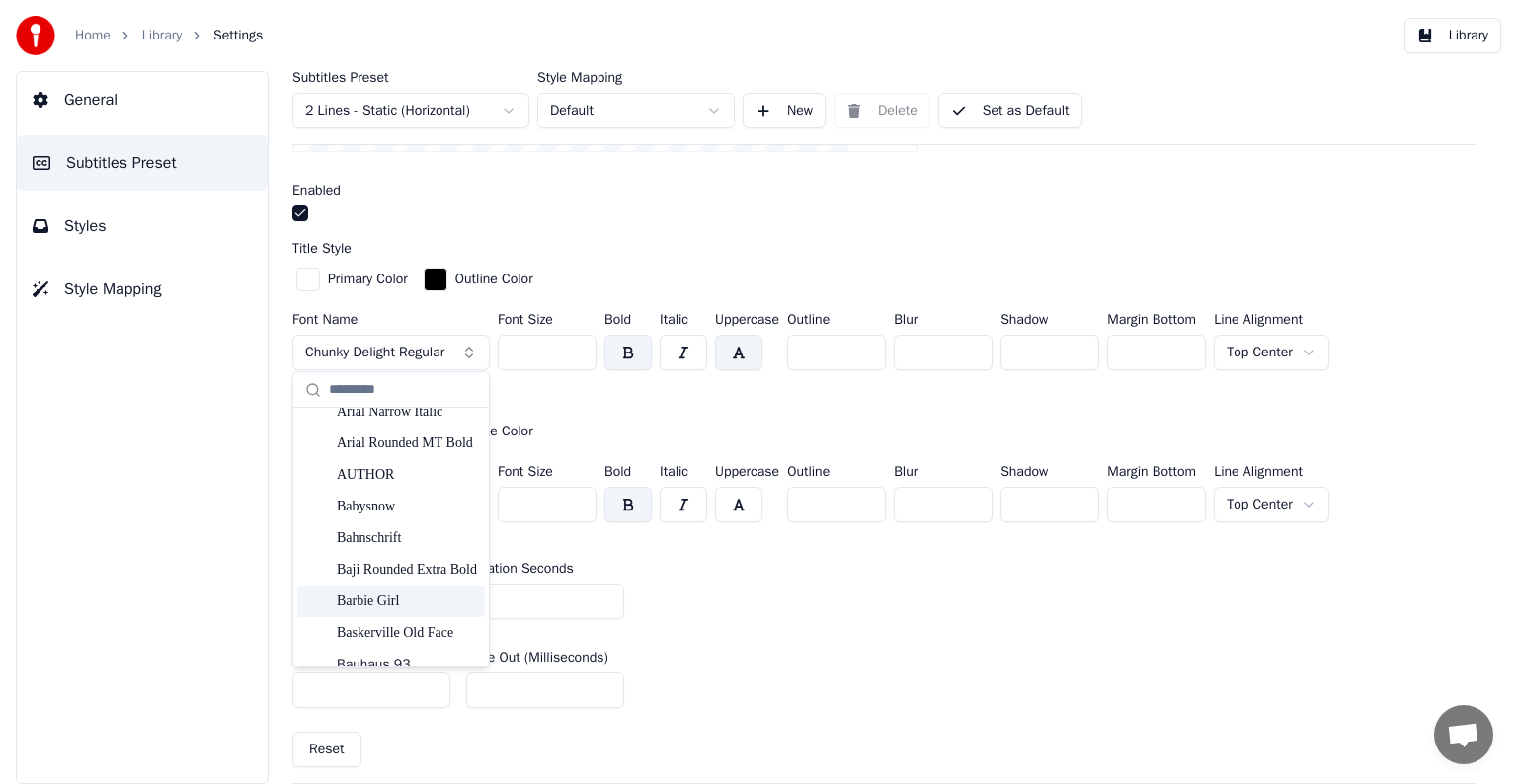 click on "Barbie Girl" at bounding box center [407, 601] 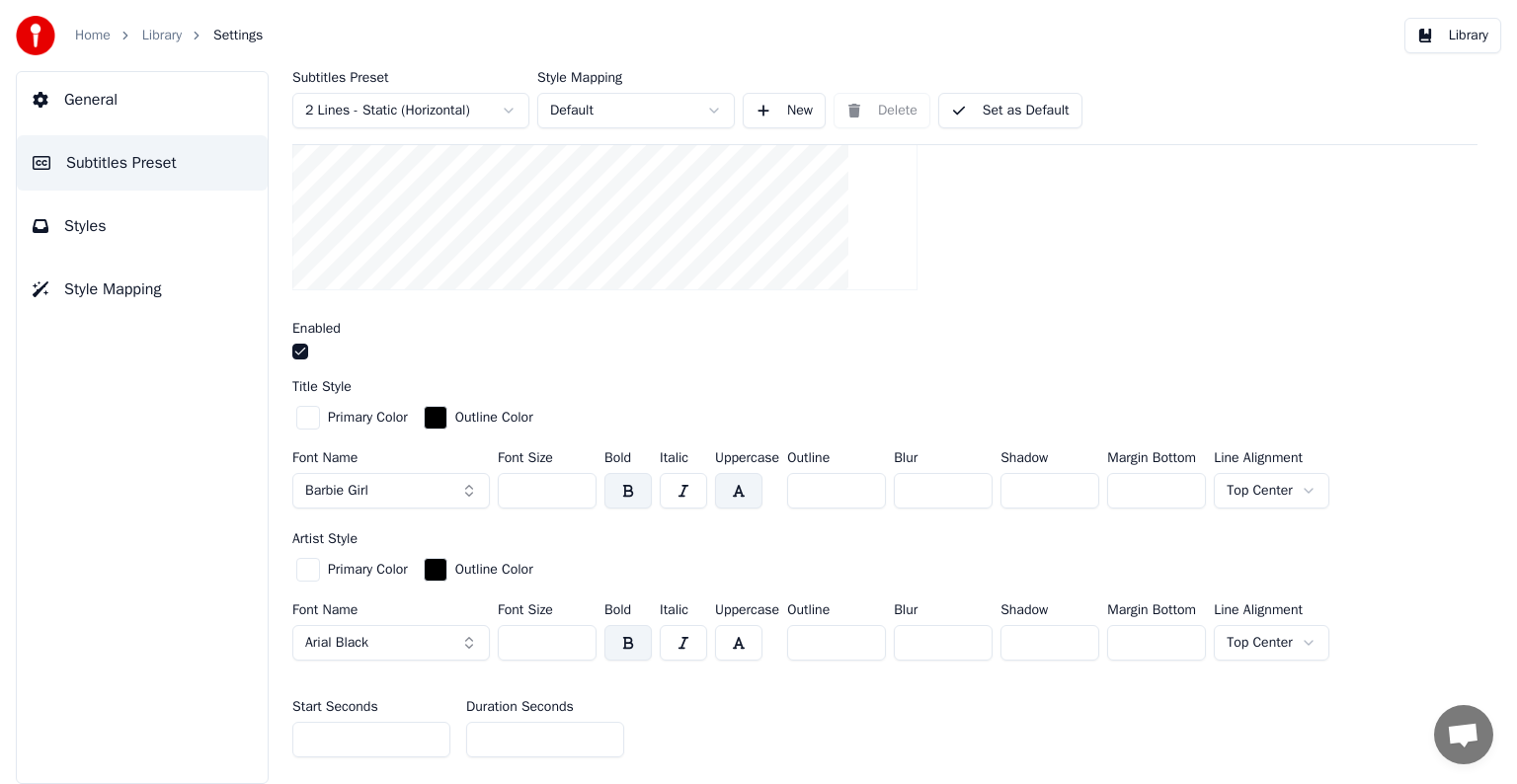 scroll, scrollTop: 395, scrollLeft: 0, axis: vertical 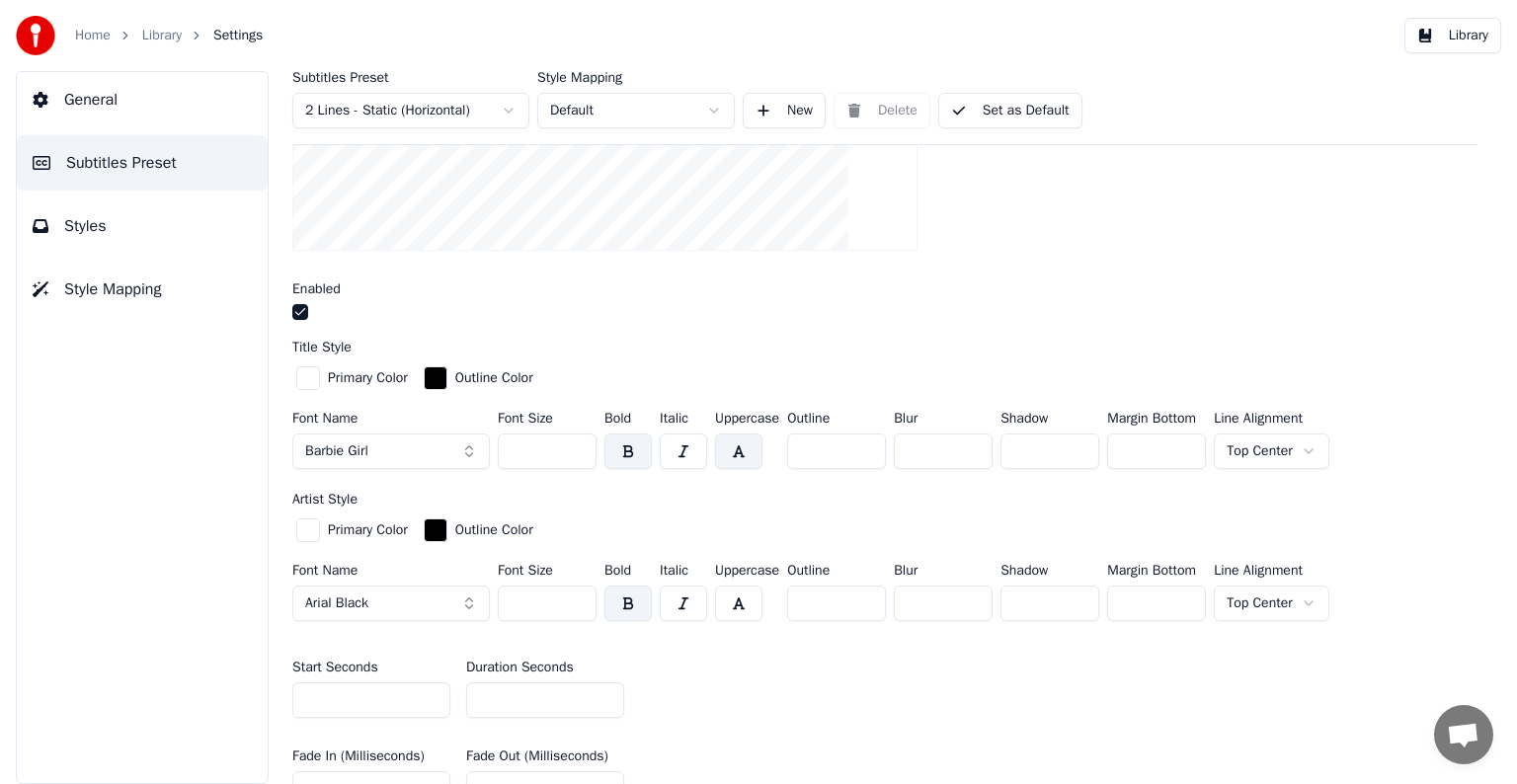click at bounding box center [739, 451] 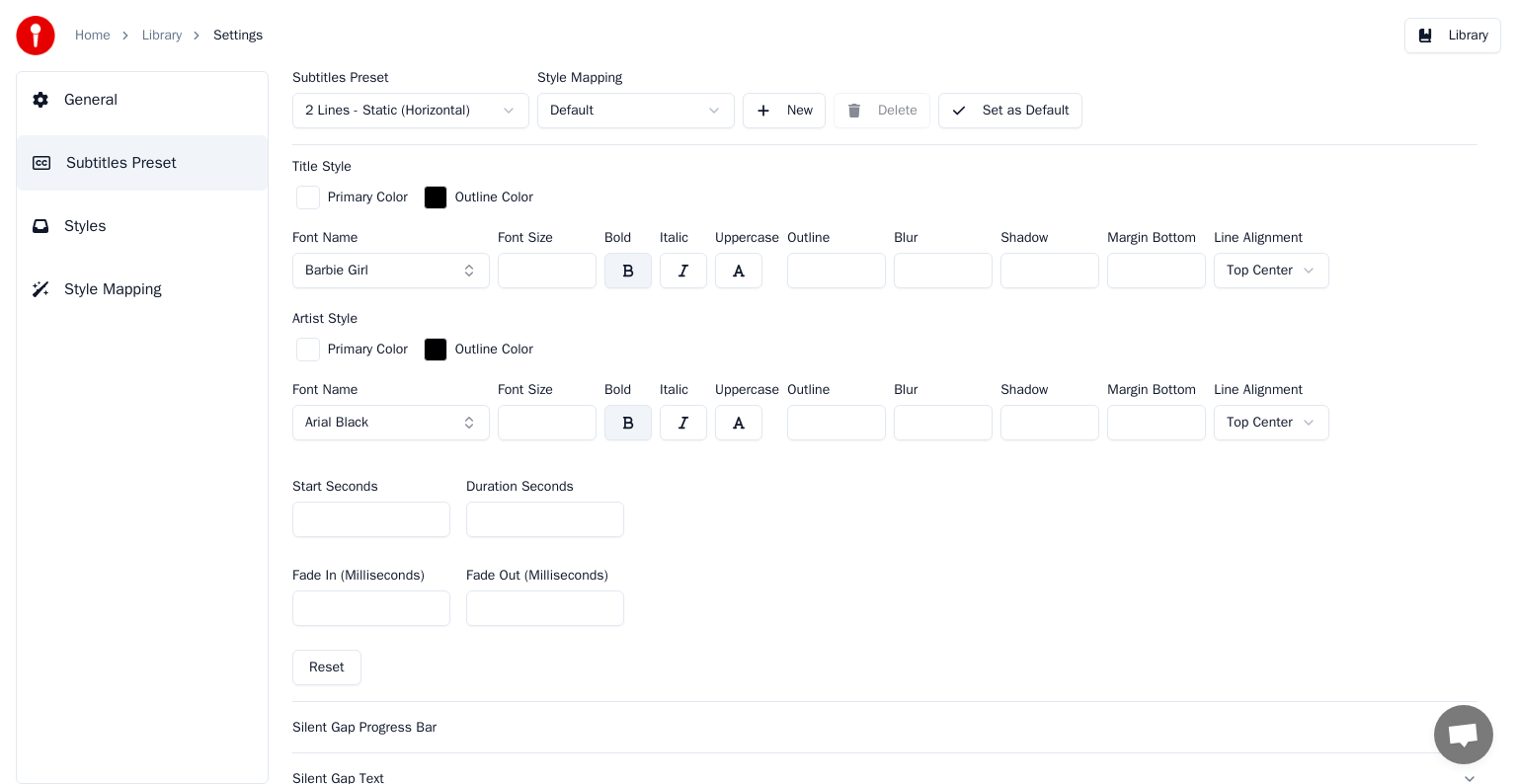 scroll, scrollTop: 592, scrollLeft: 0, axis: vertical 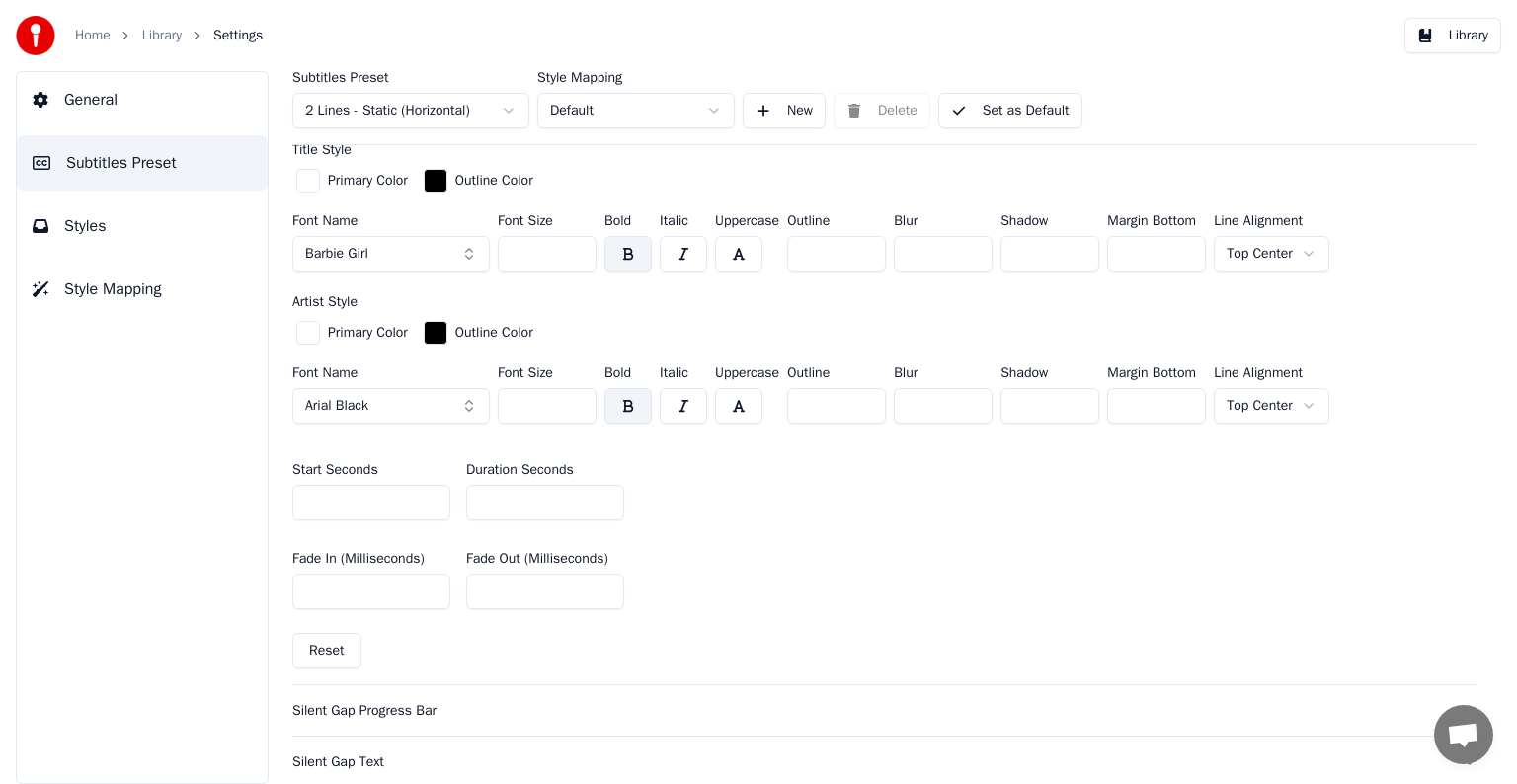 click on "Barbie Girl" at bounding box center [391, 254] 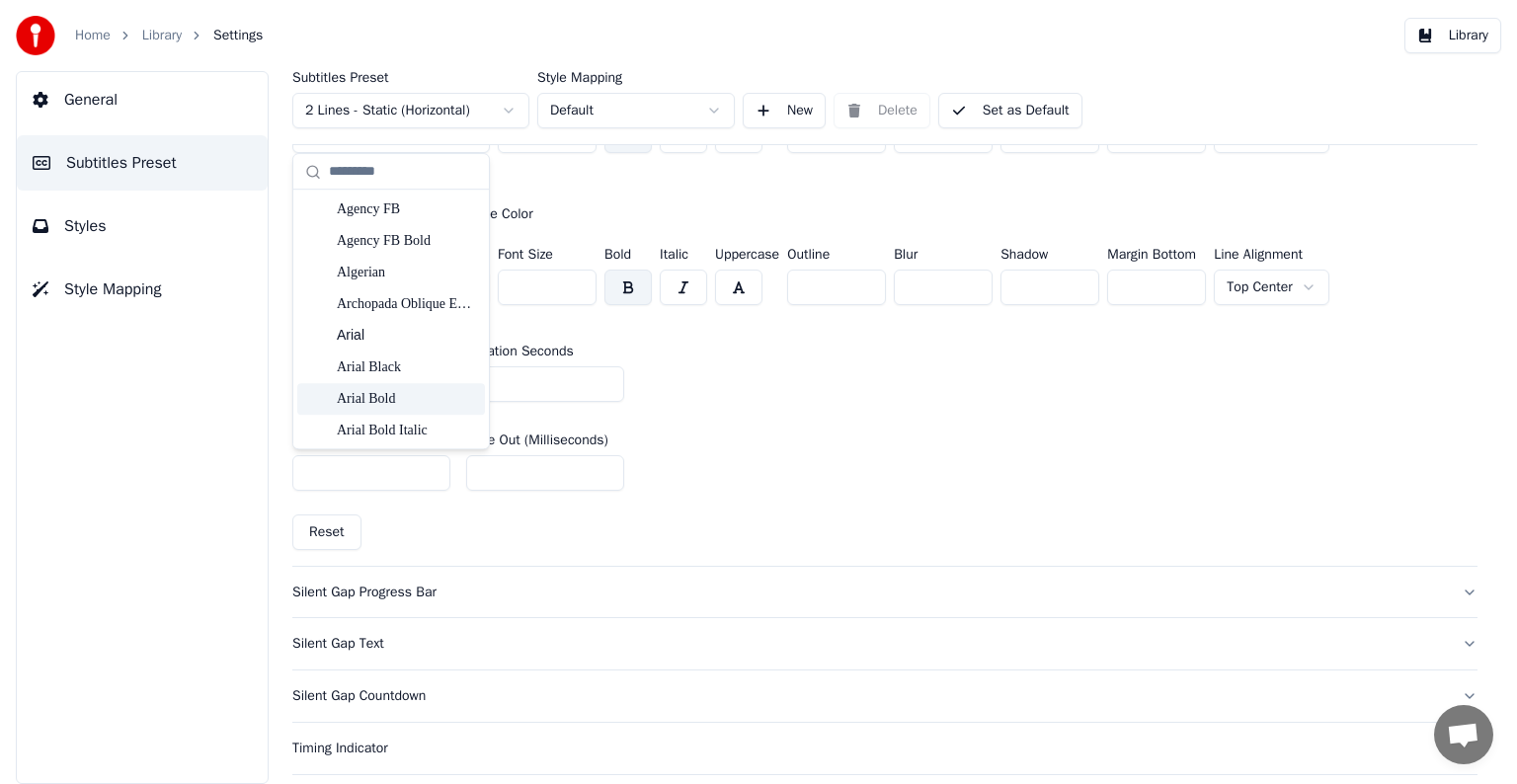 scroll, scrollTop: 631, scrollLeft: 0, axis: vertical 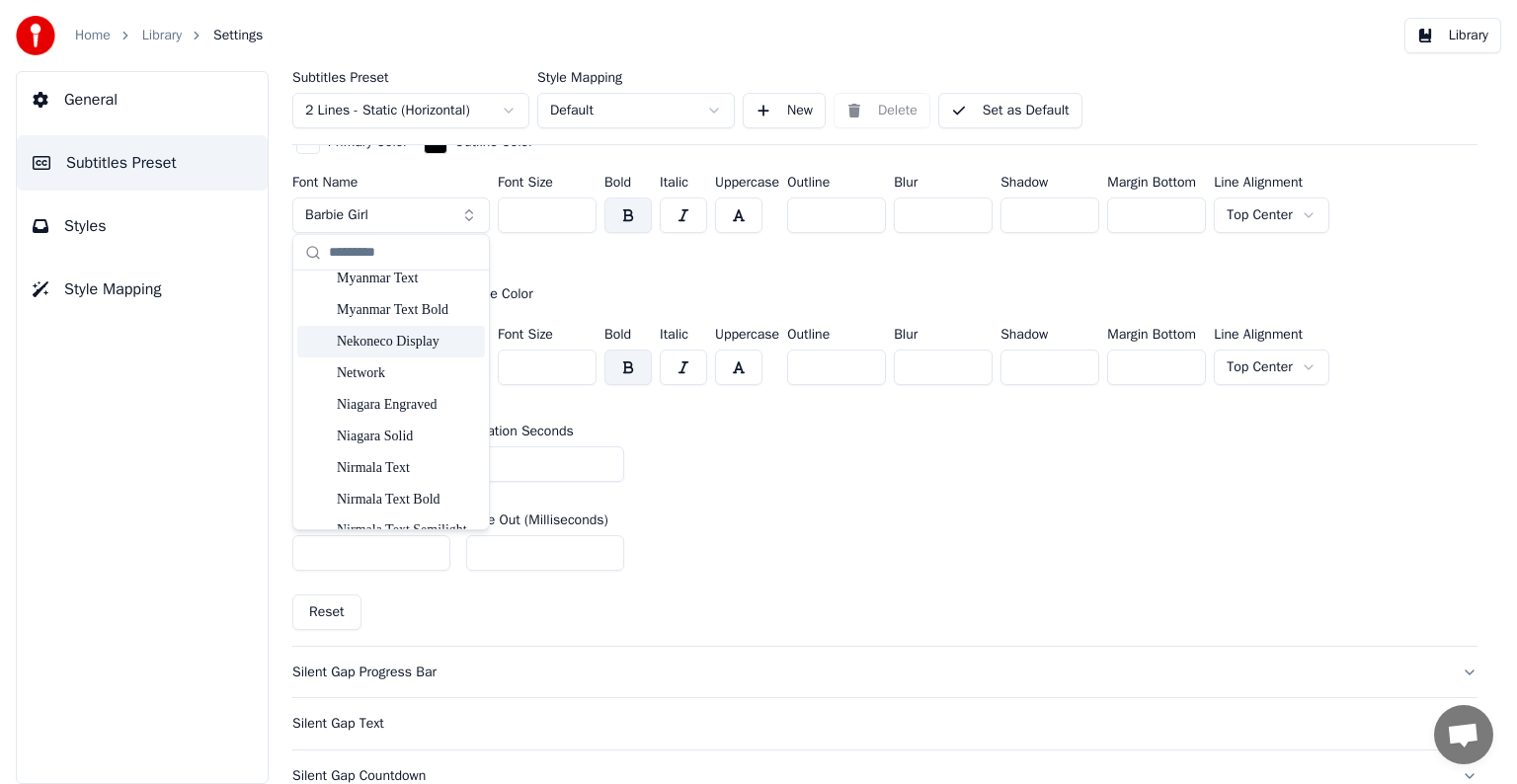 click on "Nekoneco Display" at bounding box center [407, 341] 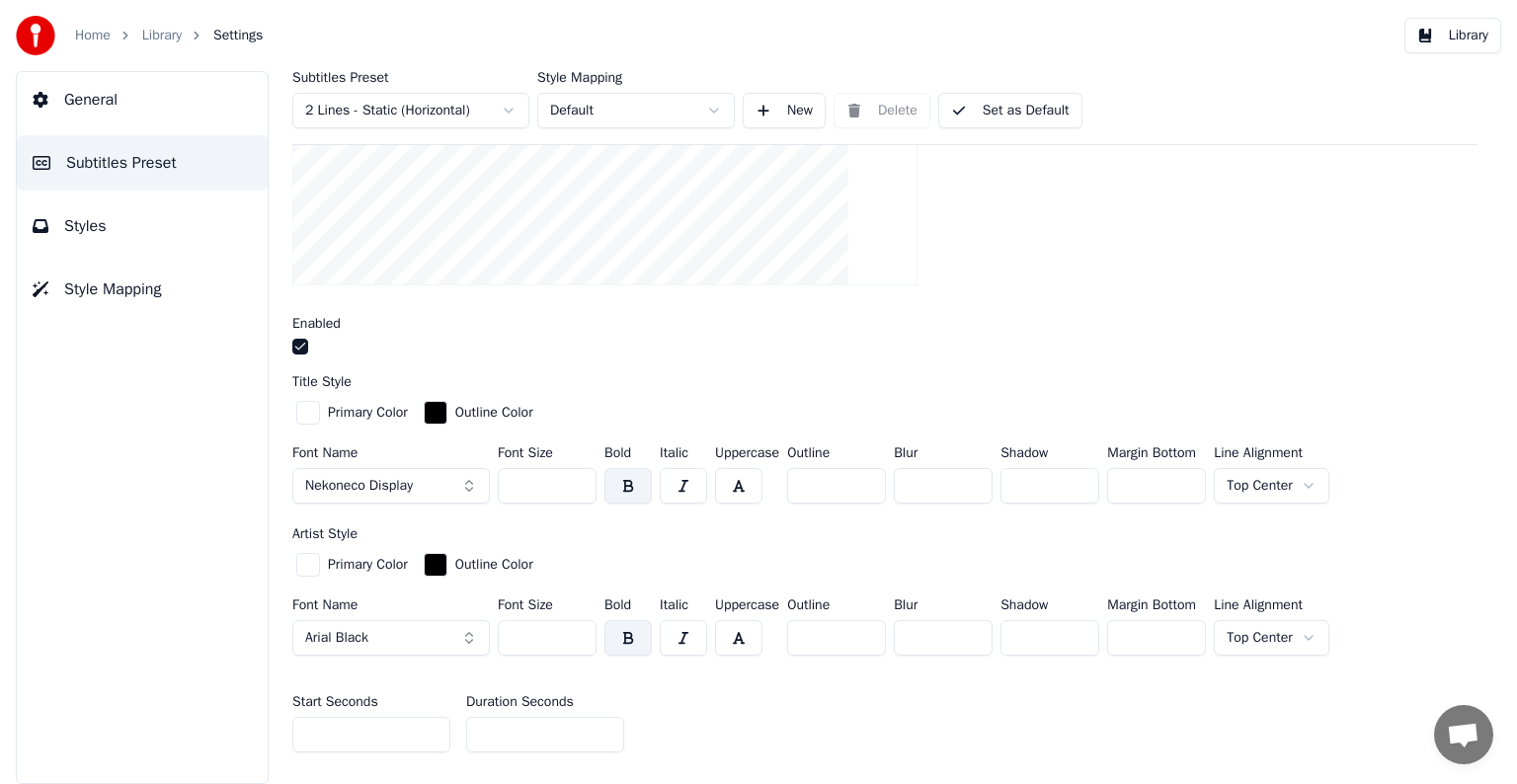 scroll, scrollTop: 395, scrollLeft: 0, axis: vertical 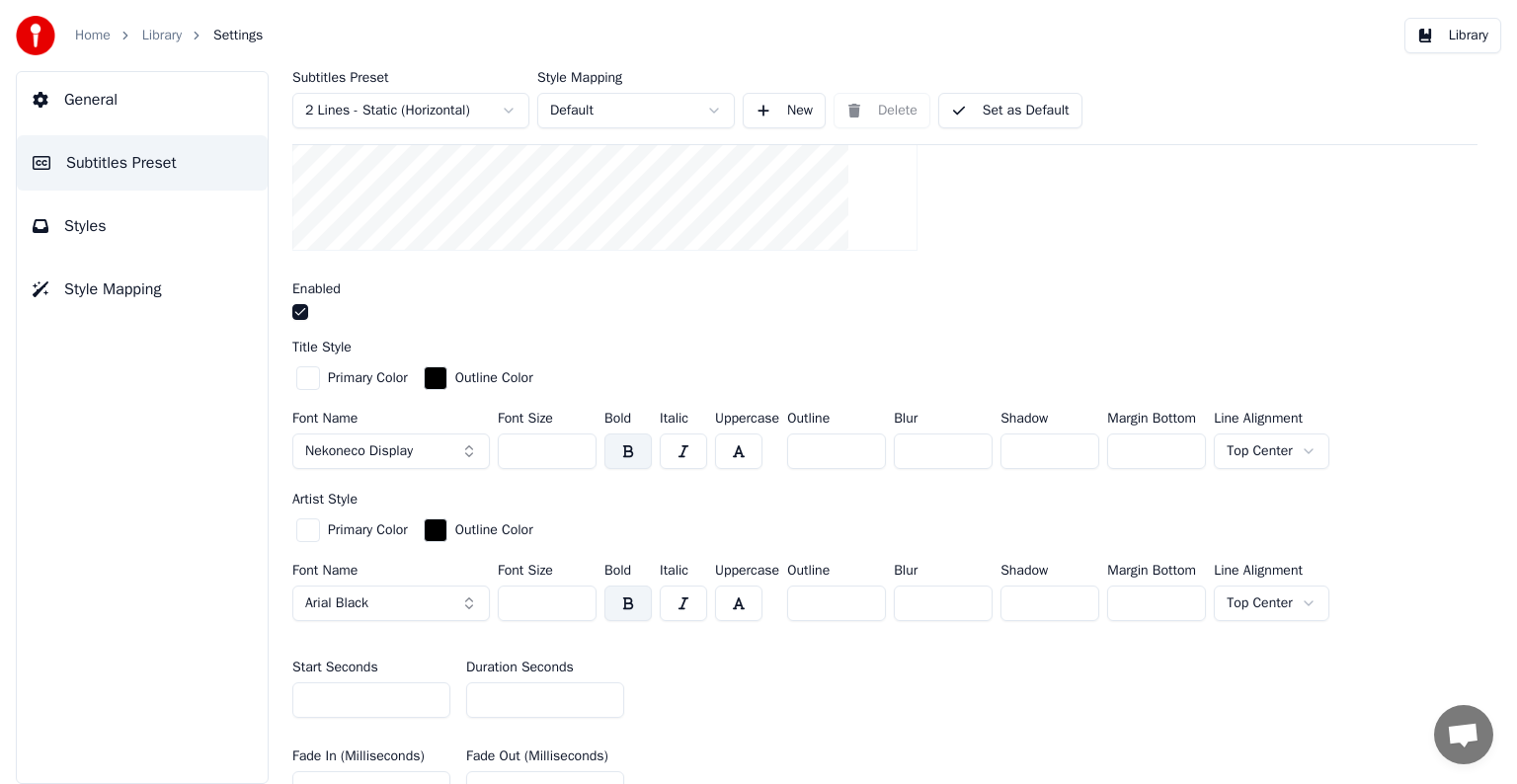 click on "Arial Black" at bounding box center (391, 603) 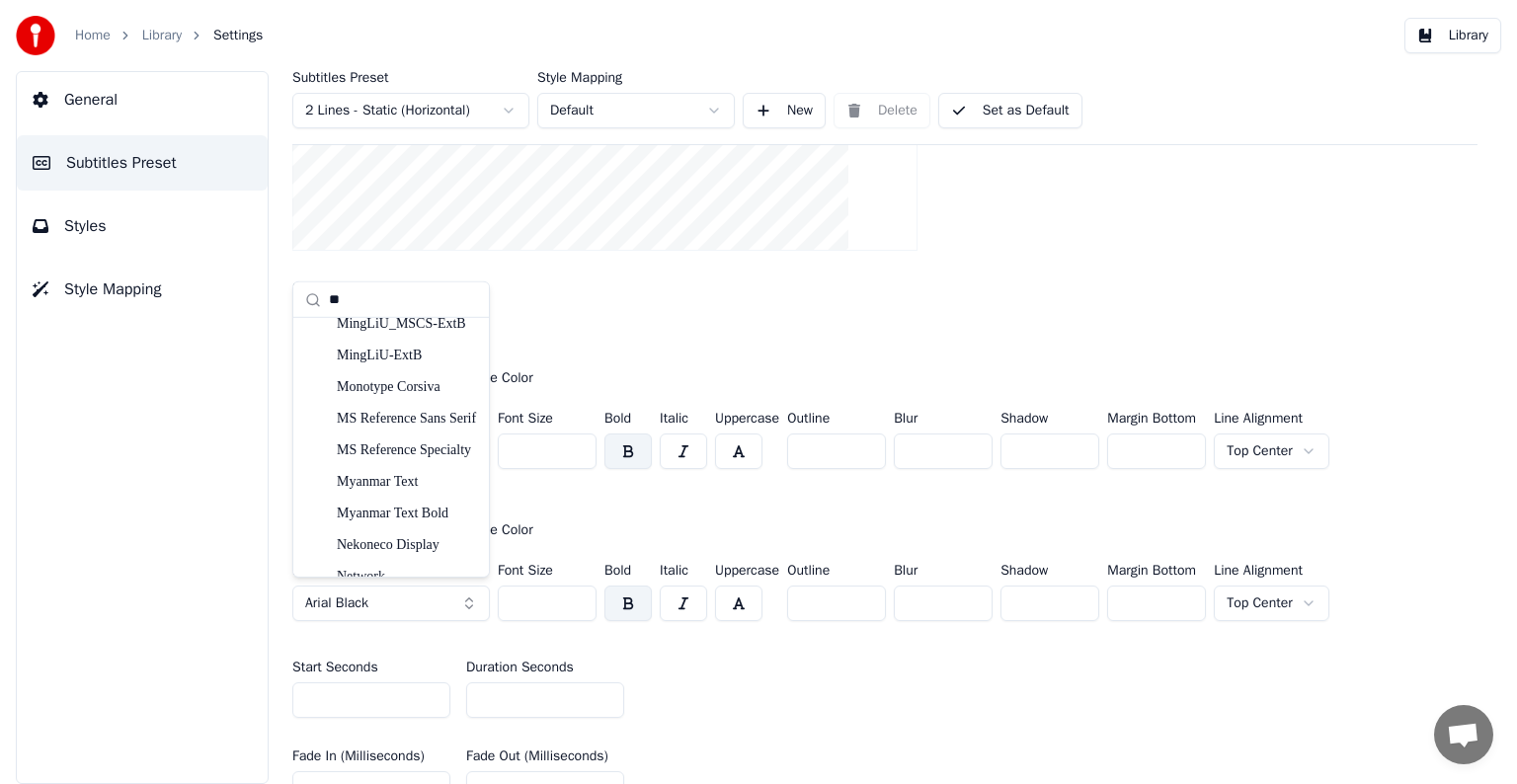 scroll, scrollTop: 2567, scrollLeft: 0, axis: vertical 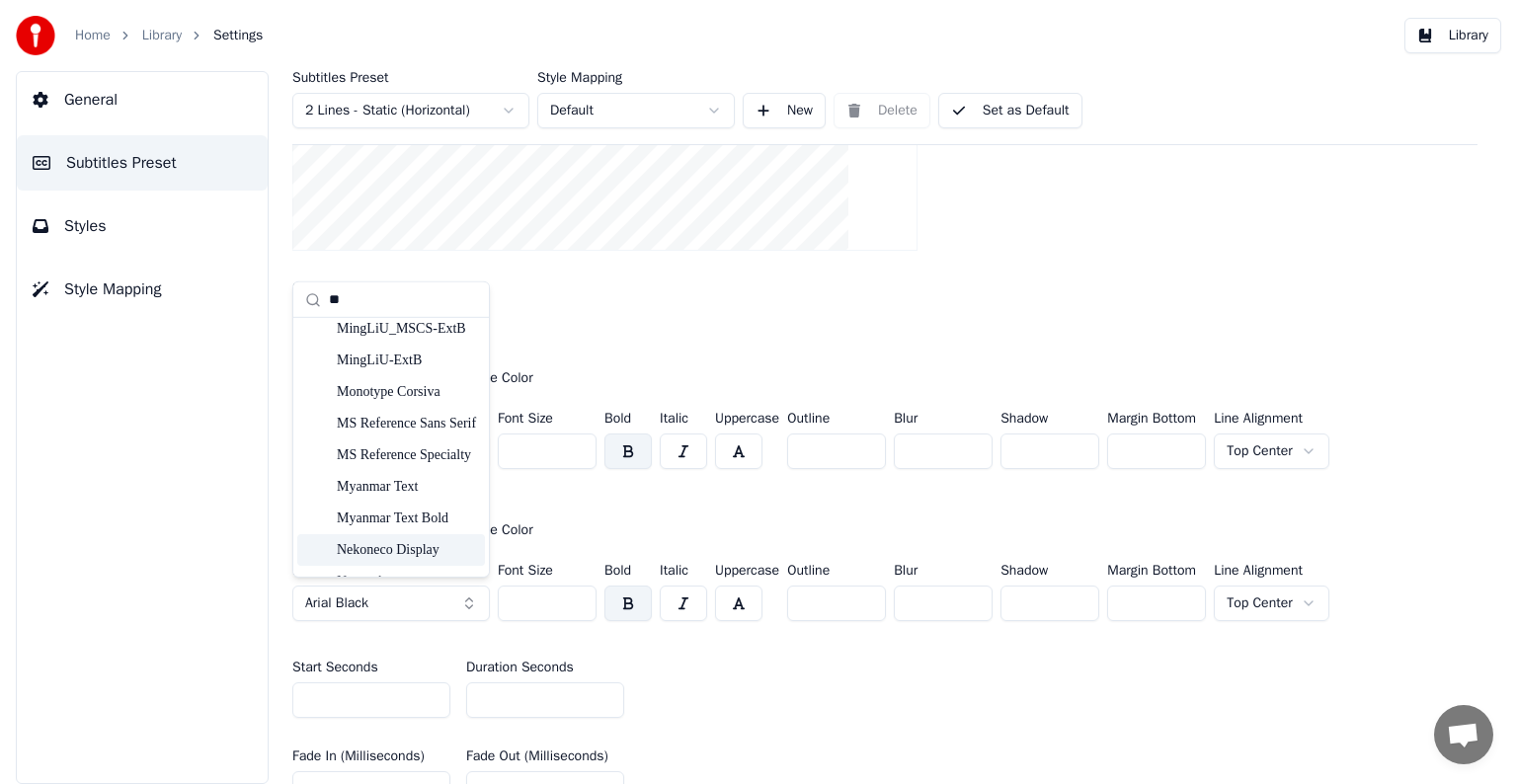 type on "**" 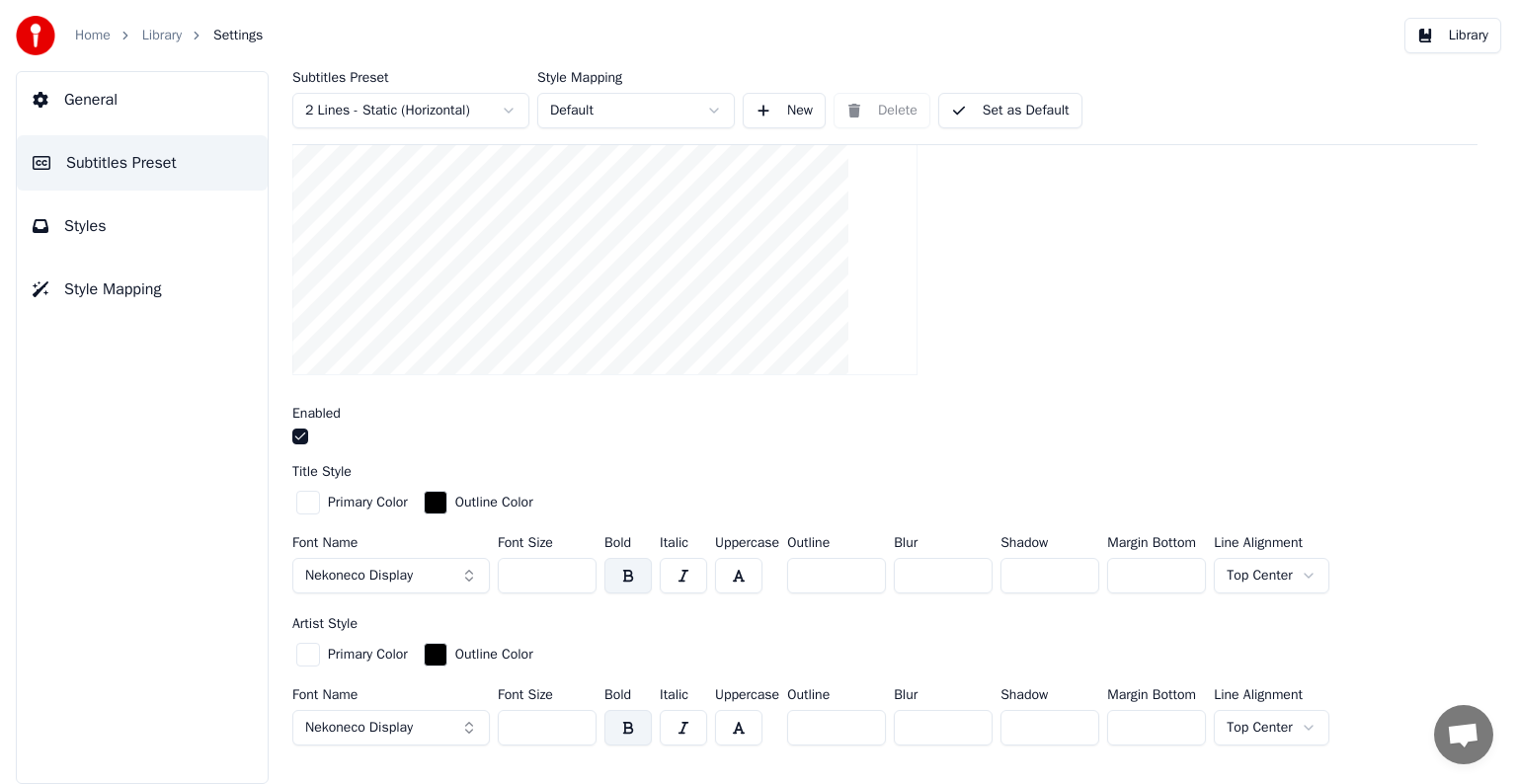 scroll, scrollTop: 99, scrollLeft: 0, axis: vertical 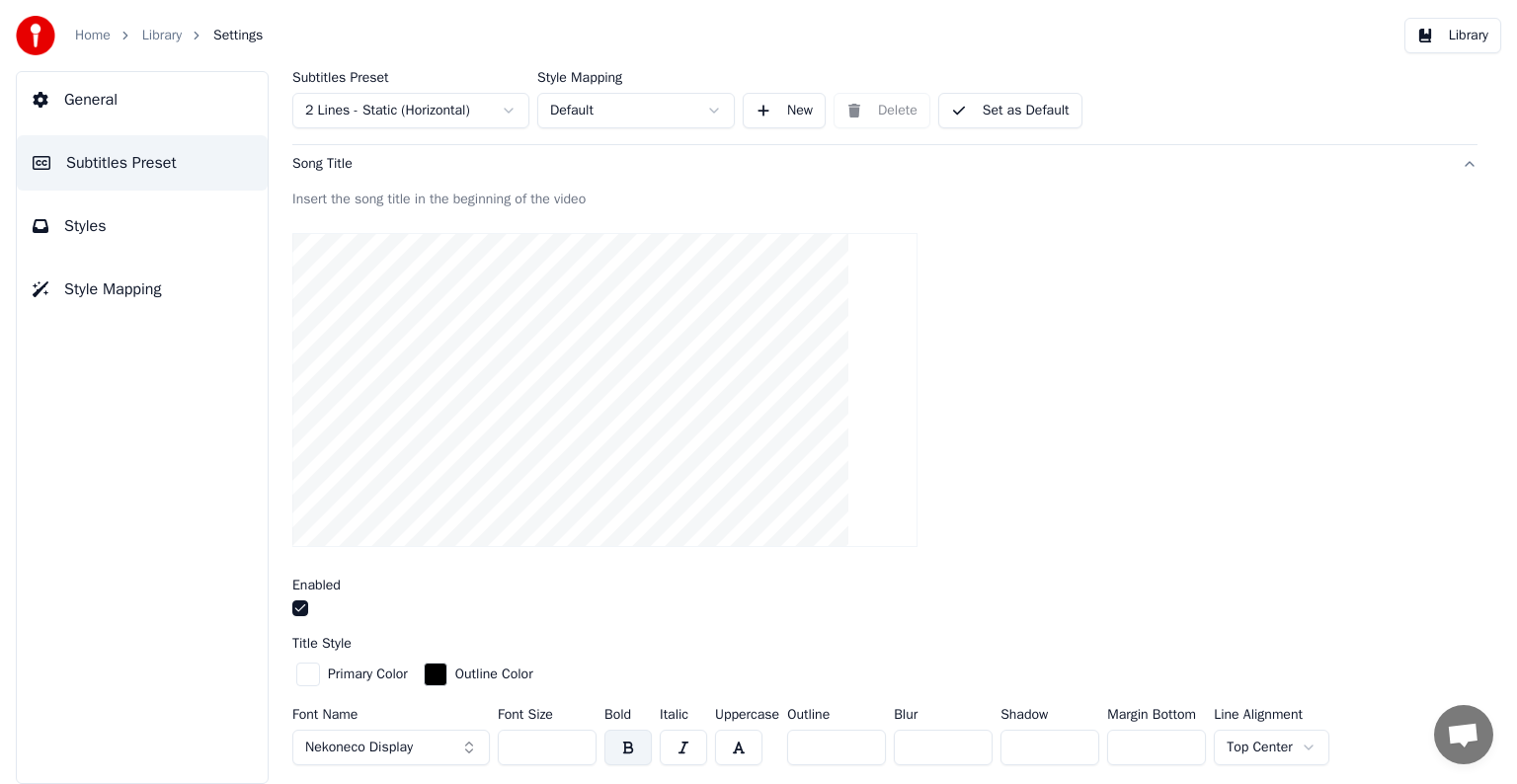 click on "Library" at bounding box center (162, 36) 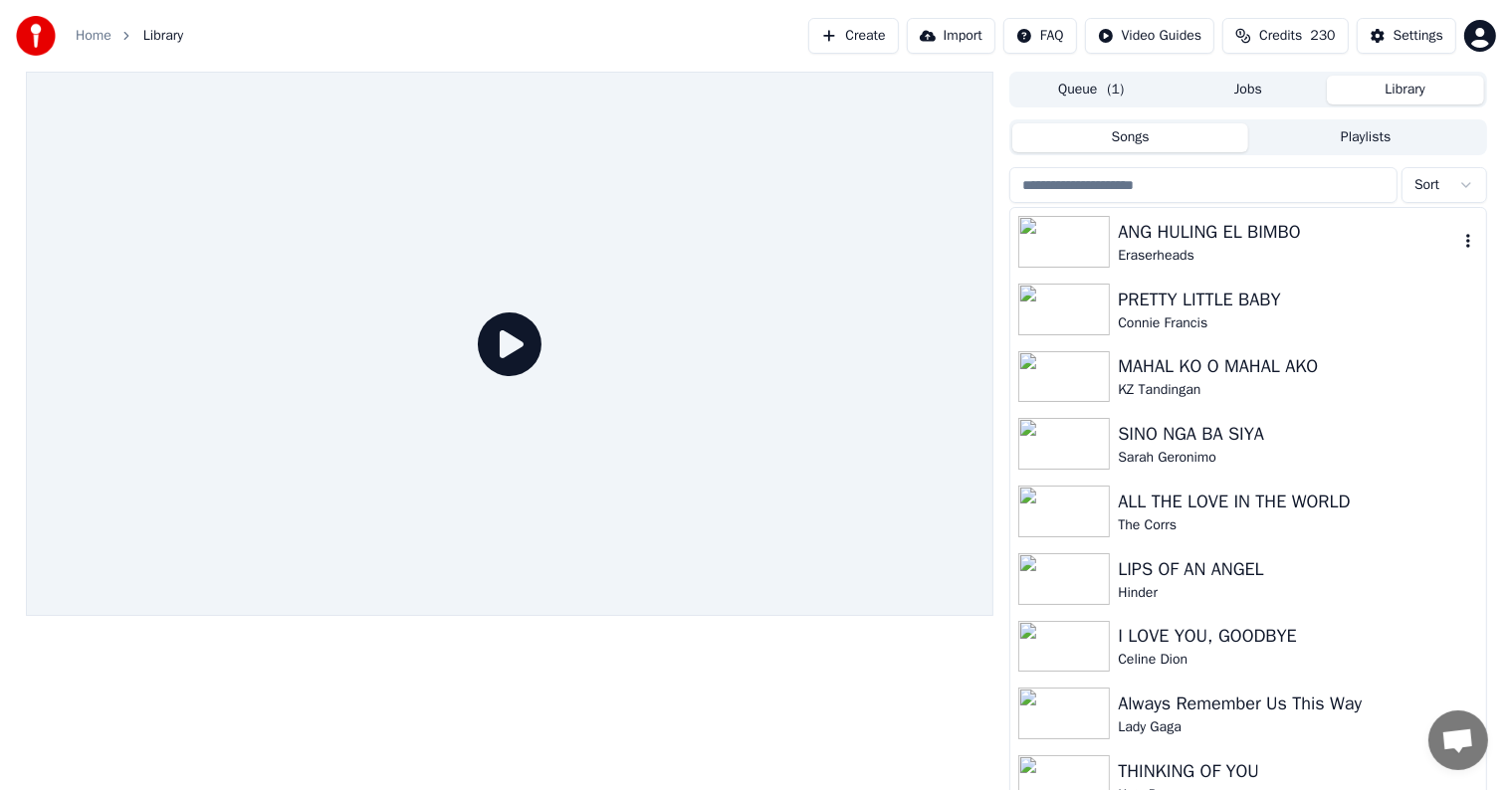 click on "ANG HULING EL BIMBO" at bounding box center [1287, 232] 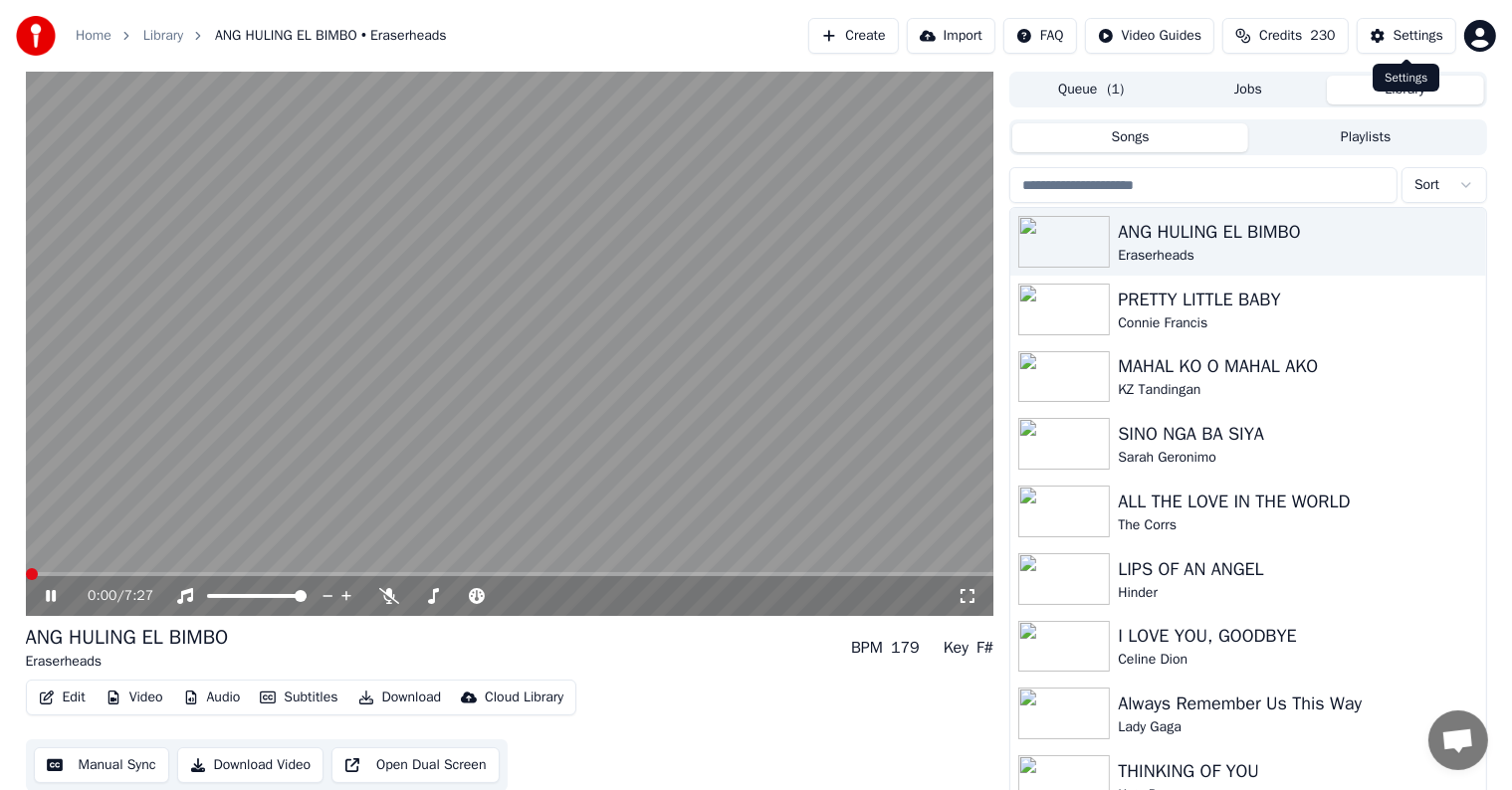 click on "Settings" at bounding box center [1418, 36] 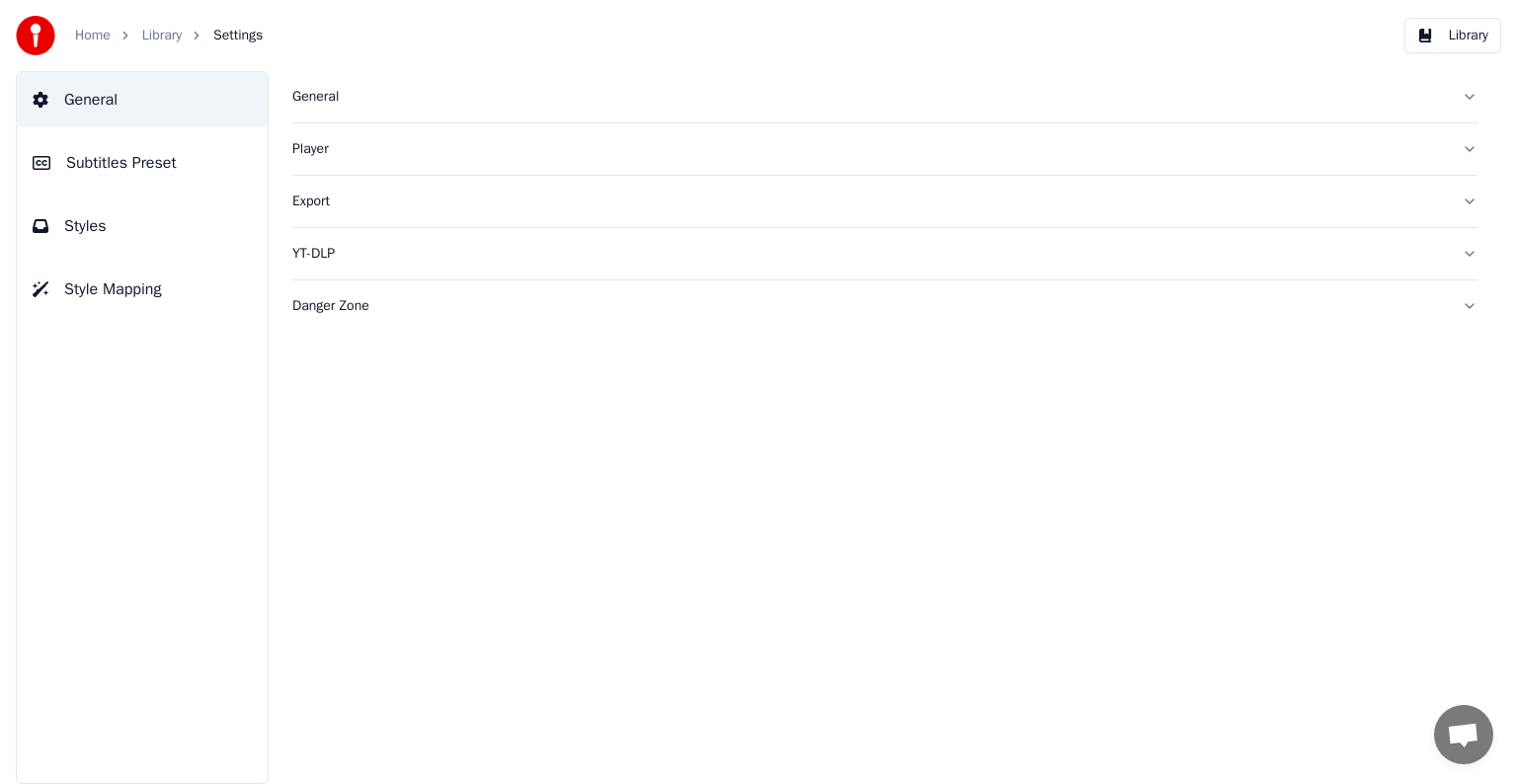 click on "Library" at bounding box center (162, 36) 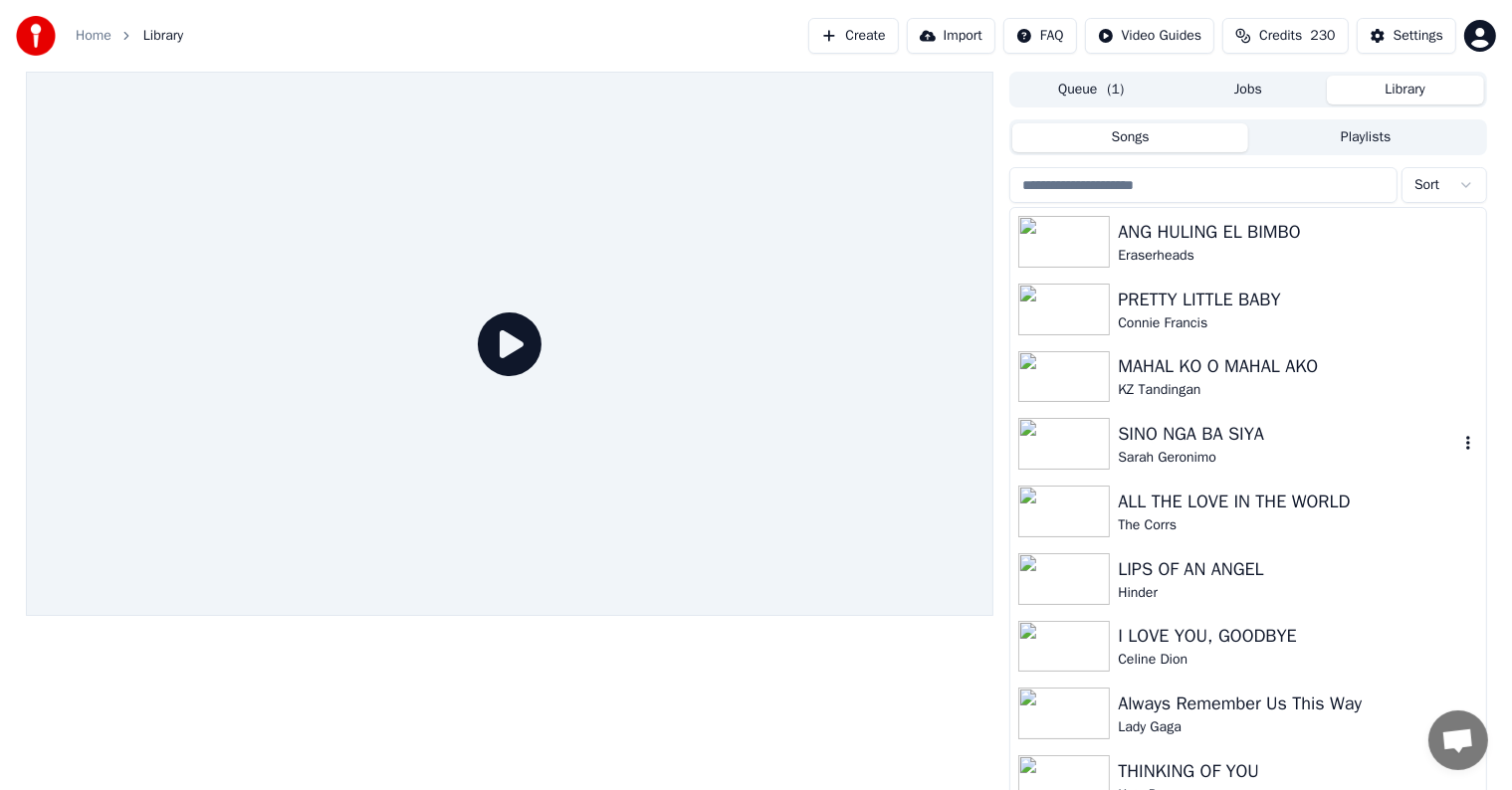 click on "SINO NGA BA SIYA" at bounding box center (1287, 434) 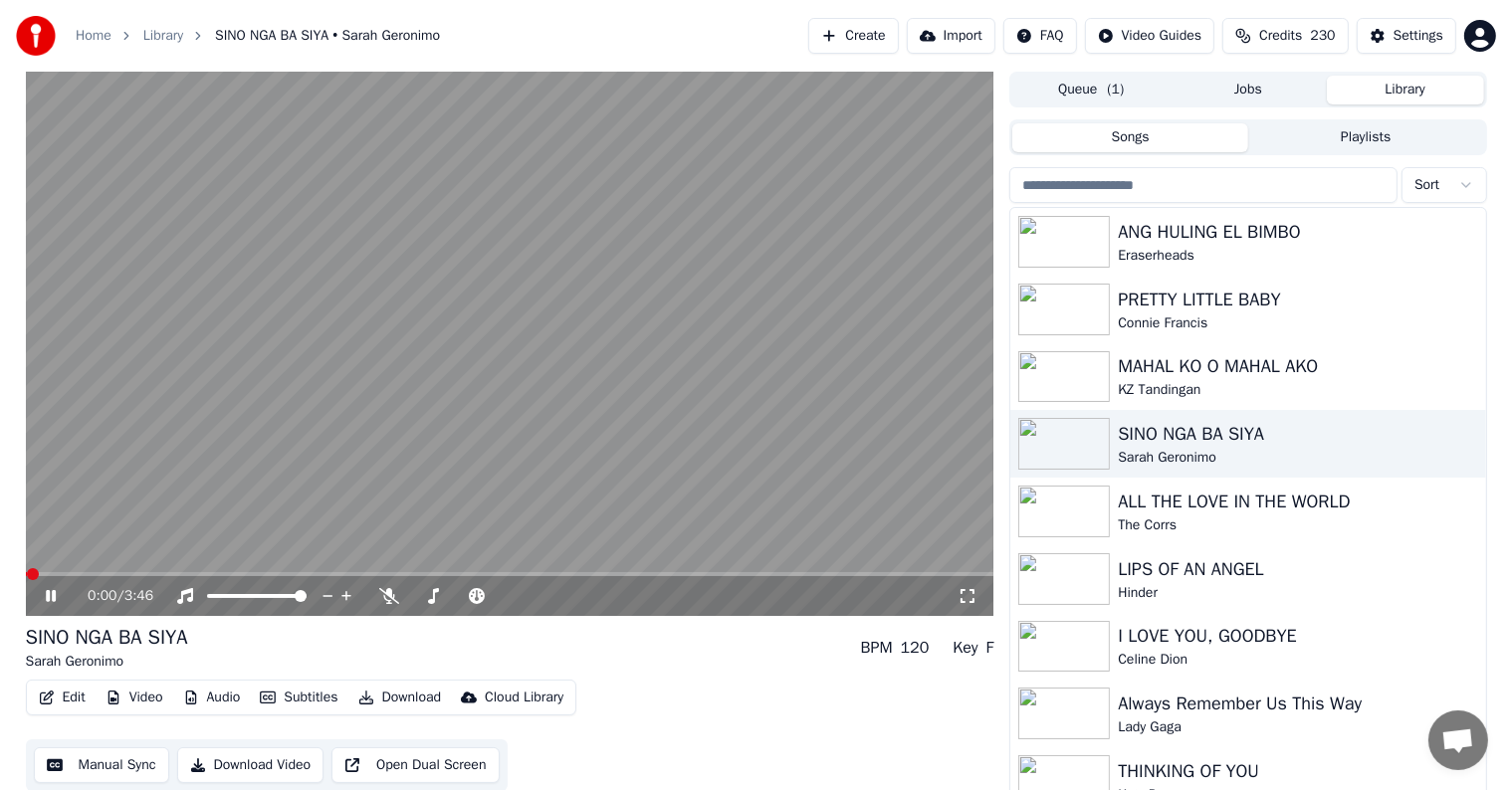 click at bounding box center (510, 343) 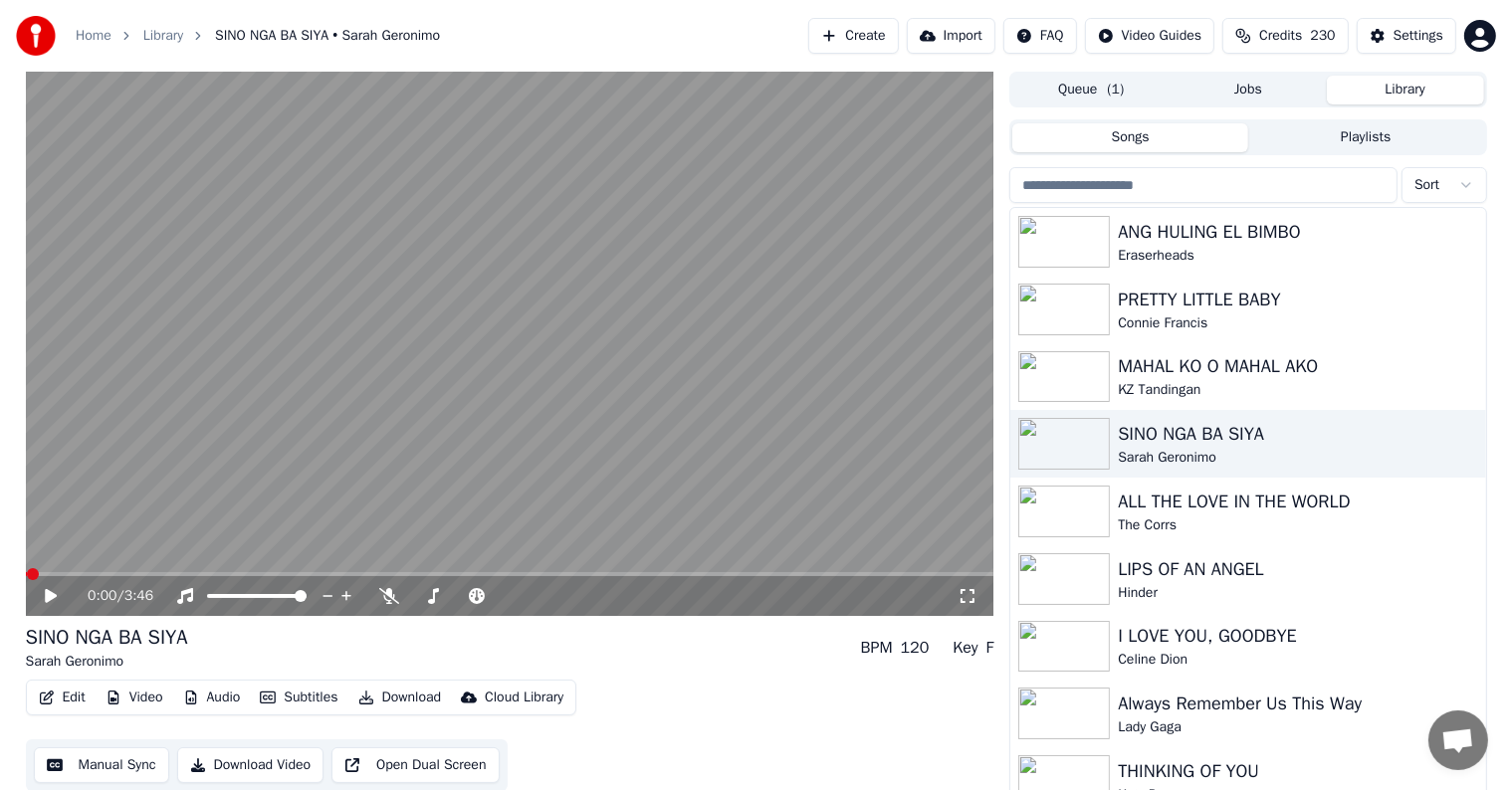 click on "Library" at bounding box center [1405, 90] 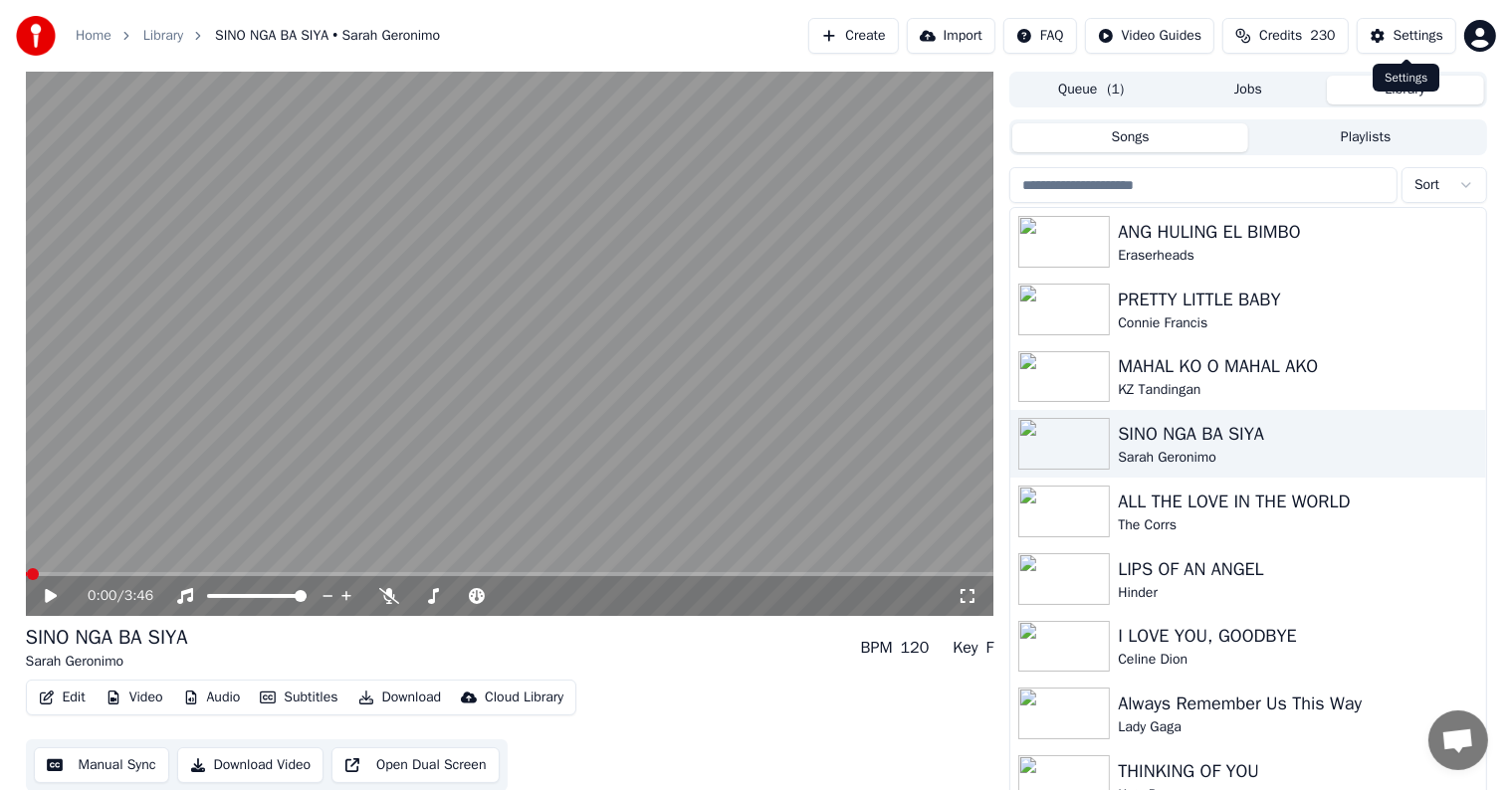 click on "Settings" at bounding box center [1418, 36] 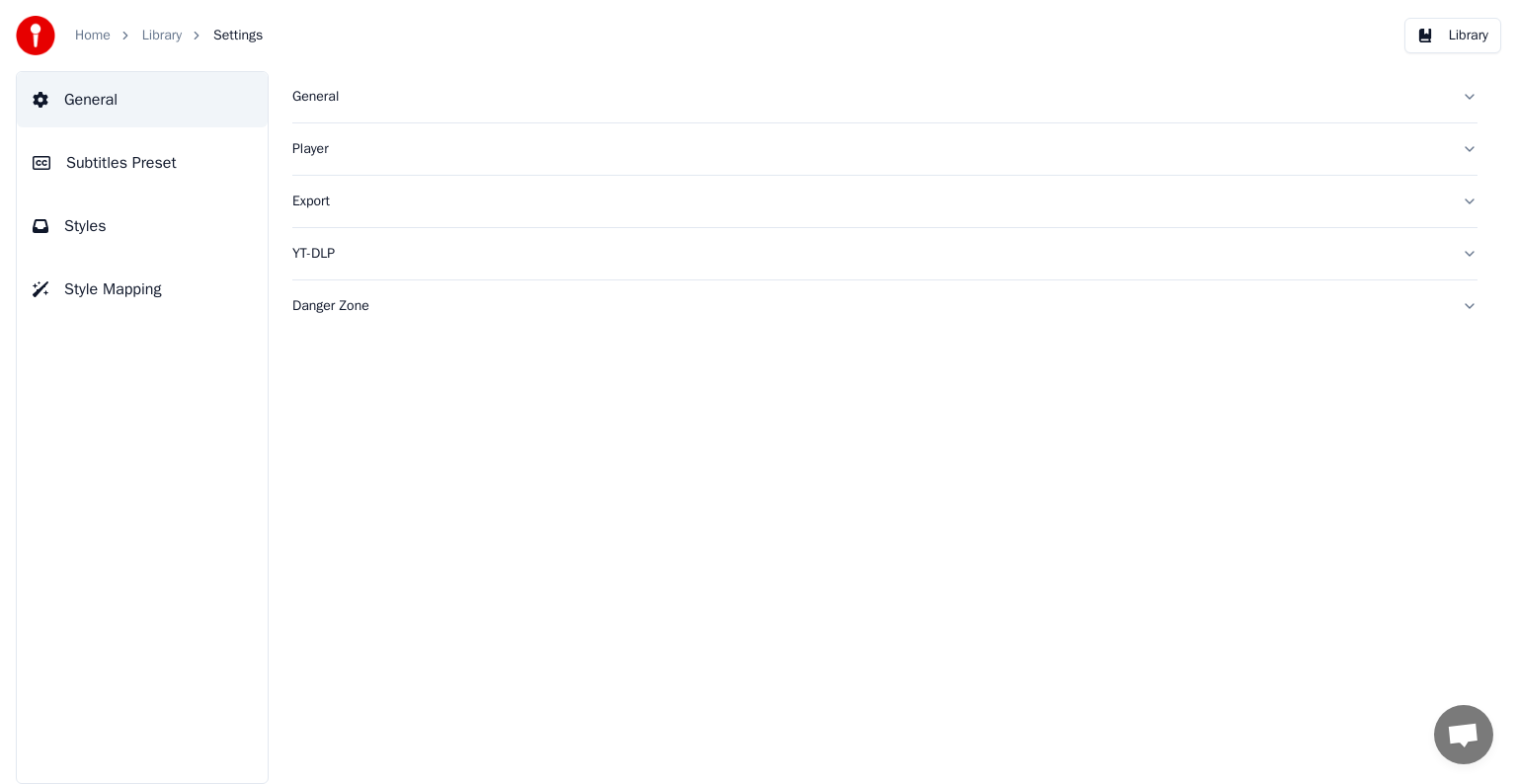 click on "Subtitles Preset" at bounding box center (121, 163) 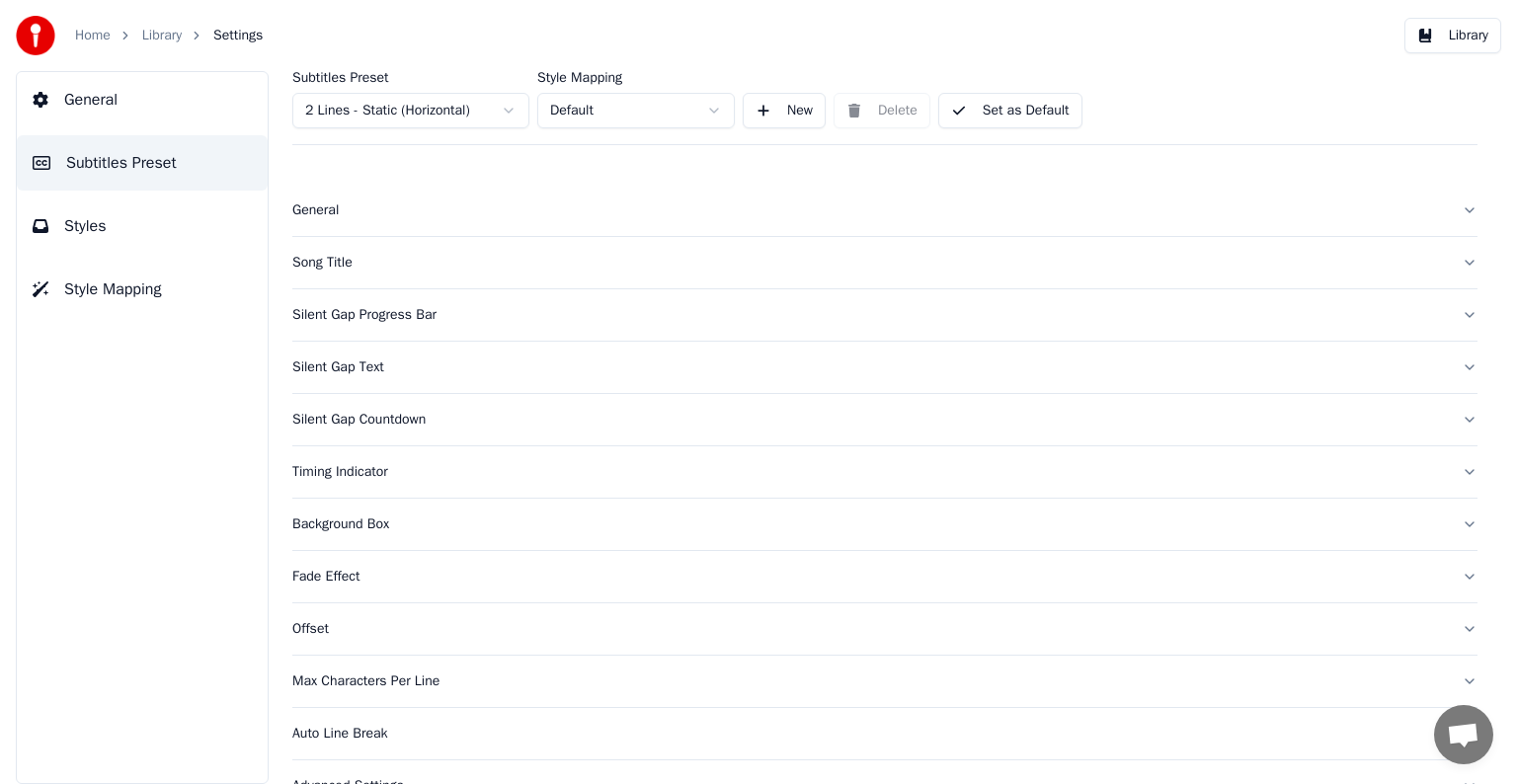 click on "Song Title" at bounding box center [869, 263] 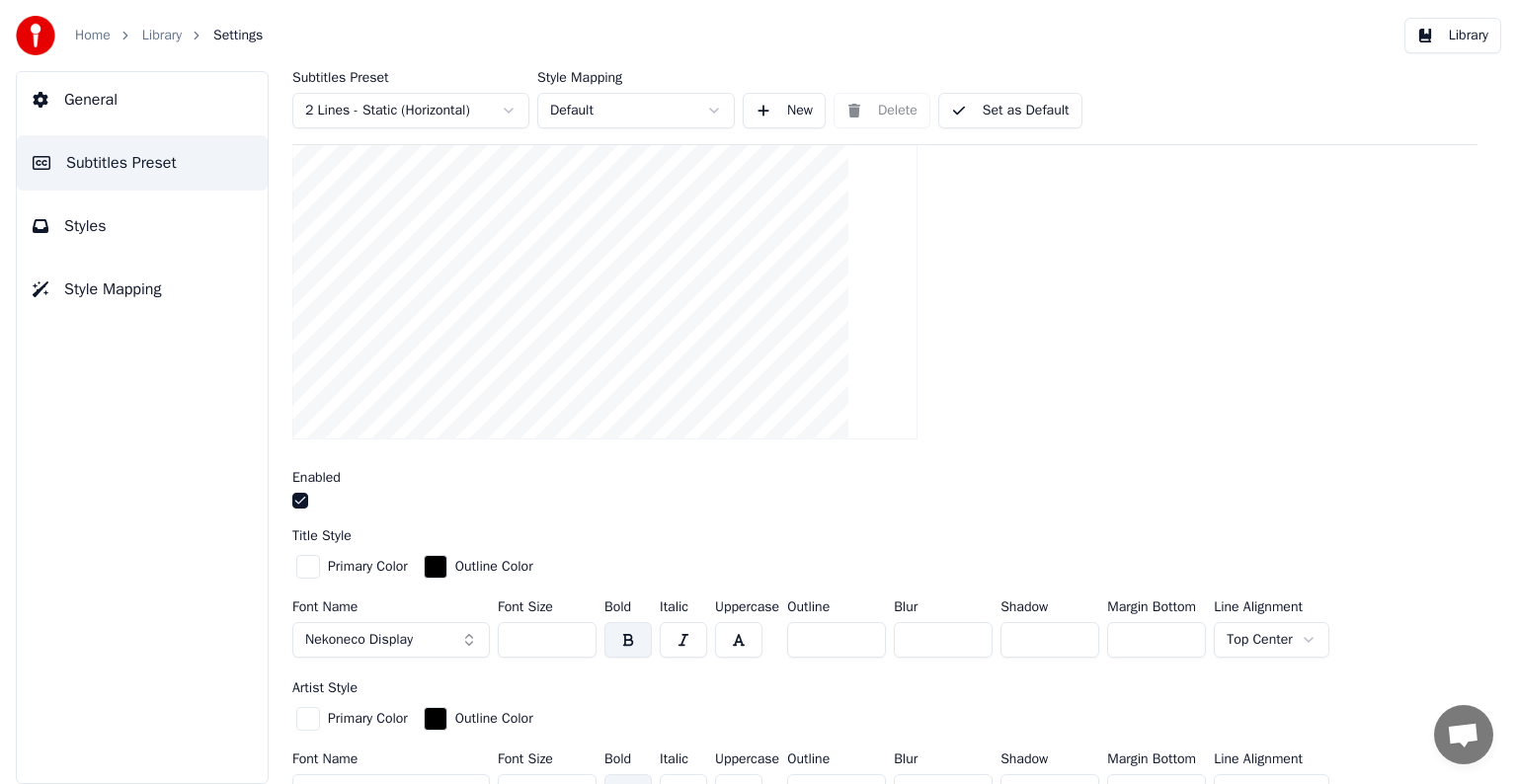 scroll, scrollTop: 296, scrollLeft: 0, axis: vertical 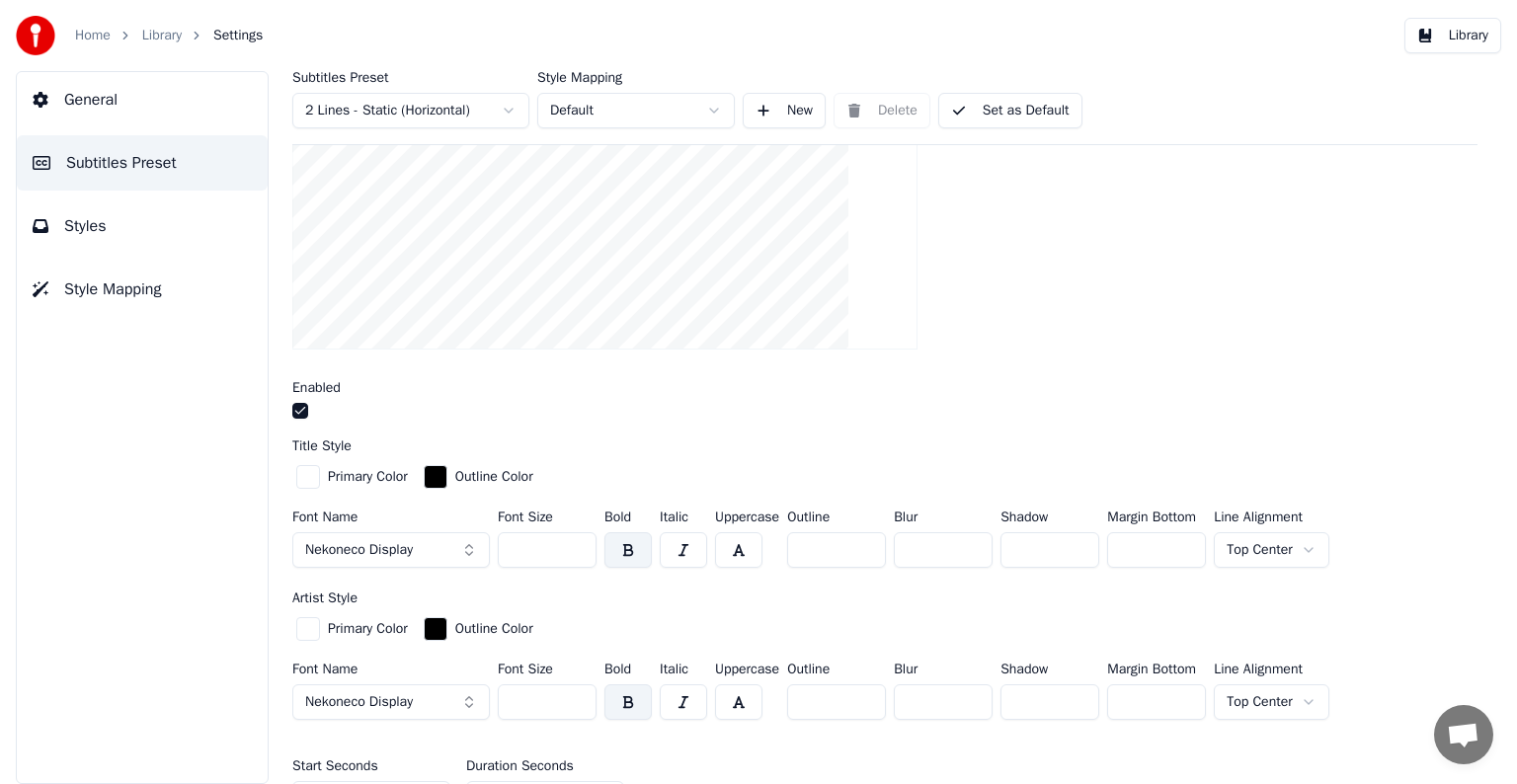 click on "Nekoneco Display" at bounding box center (359, 702) 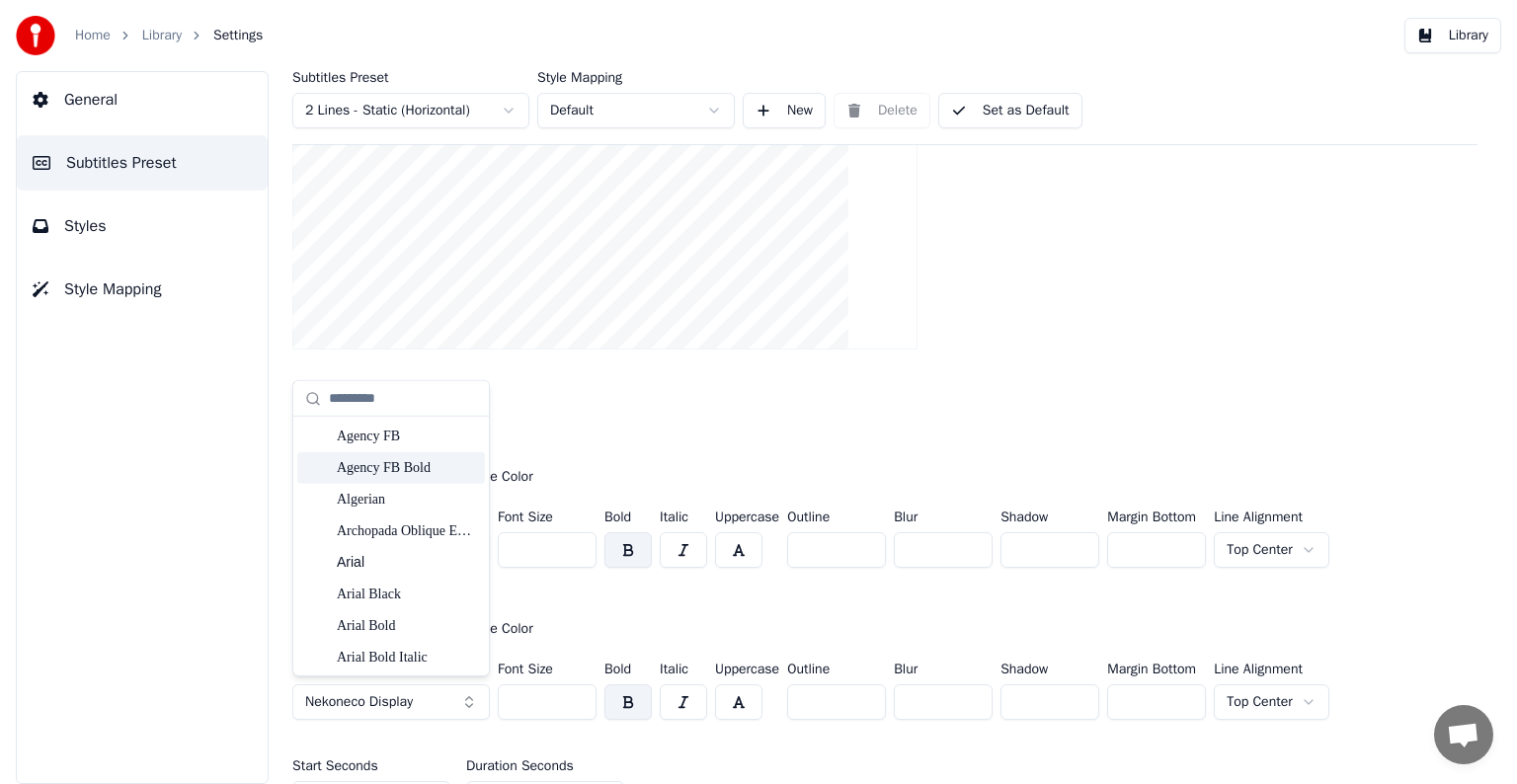 click on "Home Library Settings Library General Subtitles Preset Styles Style Mapping Subtitles Preset 2 Lines - Static (Horizontal) Style Mapping Default New Delete Set as Default General Song Title Insert the song title in the beginning of the video Enabled Title Style Primary Color Outline Color Font Name Nekoneco Display Font Size *** Bold Italic Uppercase Outline * Blur * Shadow * Margin Bottom *** Line Alignment Top Center Artist Style Primary Color Outline Color Font Name Nekoneco Display Font Size *** Bold Italic Uppercase Outline * Blur * Shadow * Margin Bottom *** Line Alignment Top Center Start Seconds * Duration Seconds ** Fade In (Milliseconds) *** Fade Out (Milliseconds) **** Reset Silent Gap Progress Bar Silent Gap Text Silent Gap Countdown Timing Indicator Background Box Fade Effect Offset Max Characters Per Line Auto Line Break Advanced Settings Agency FB Agency FB Bold Algerian Archopada Oblique Extra Bold Arial Arial Black Arial Bold Arial Bold Italic Arial Italic Arial Narrow Arial Narrow Bold Forte" at bounding box center (758, 392) 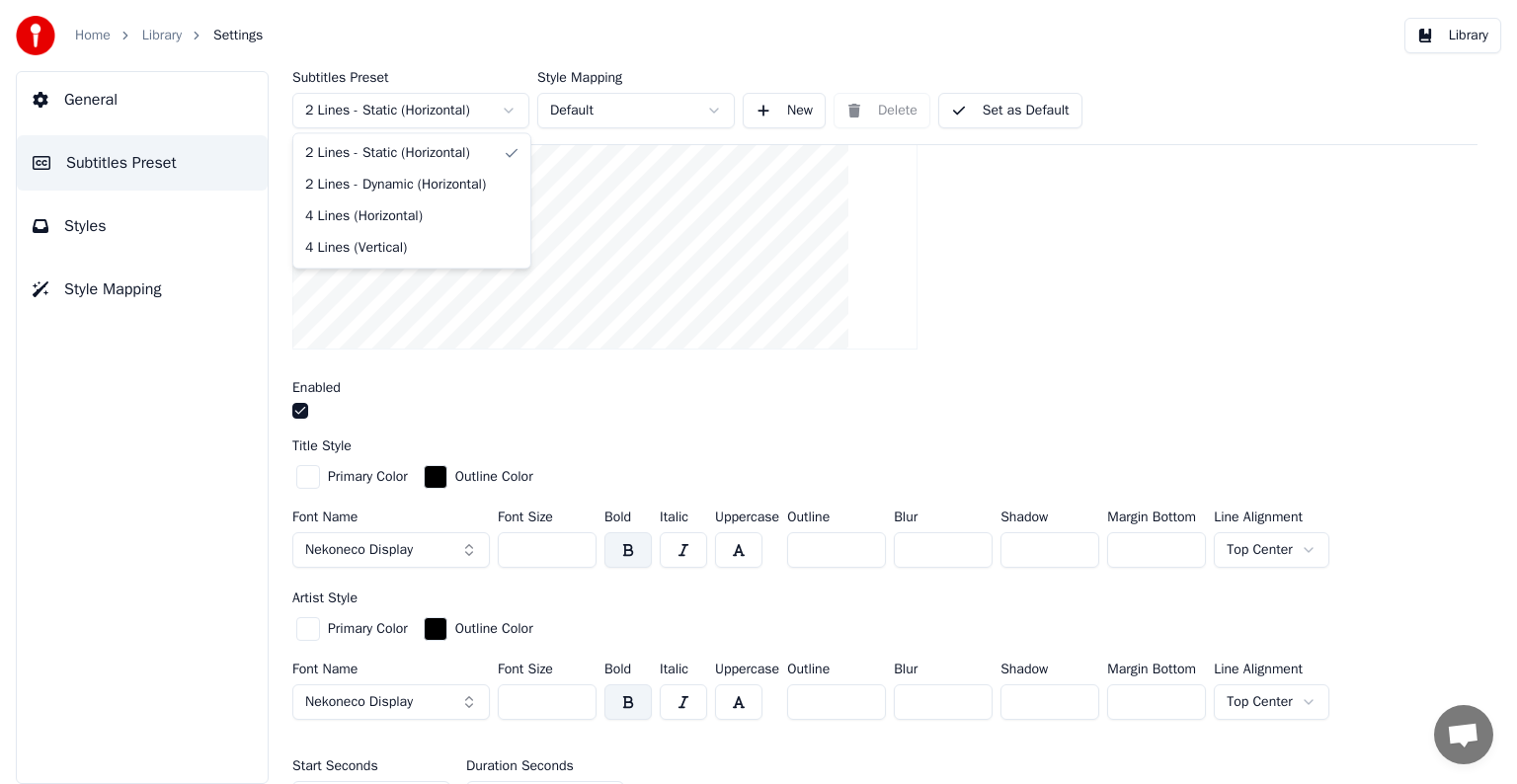 type on "***" 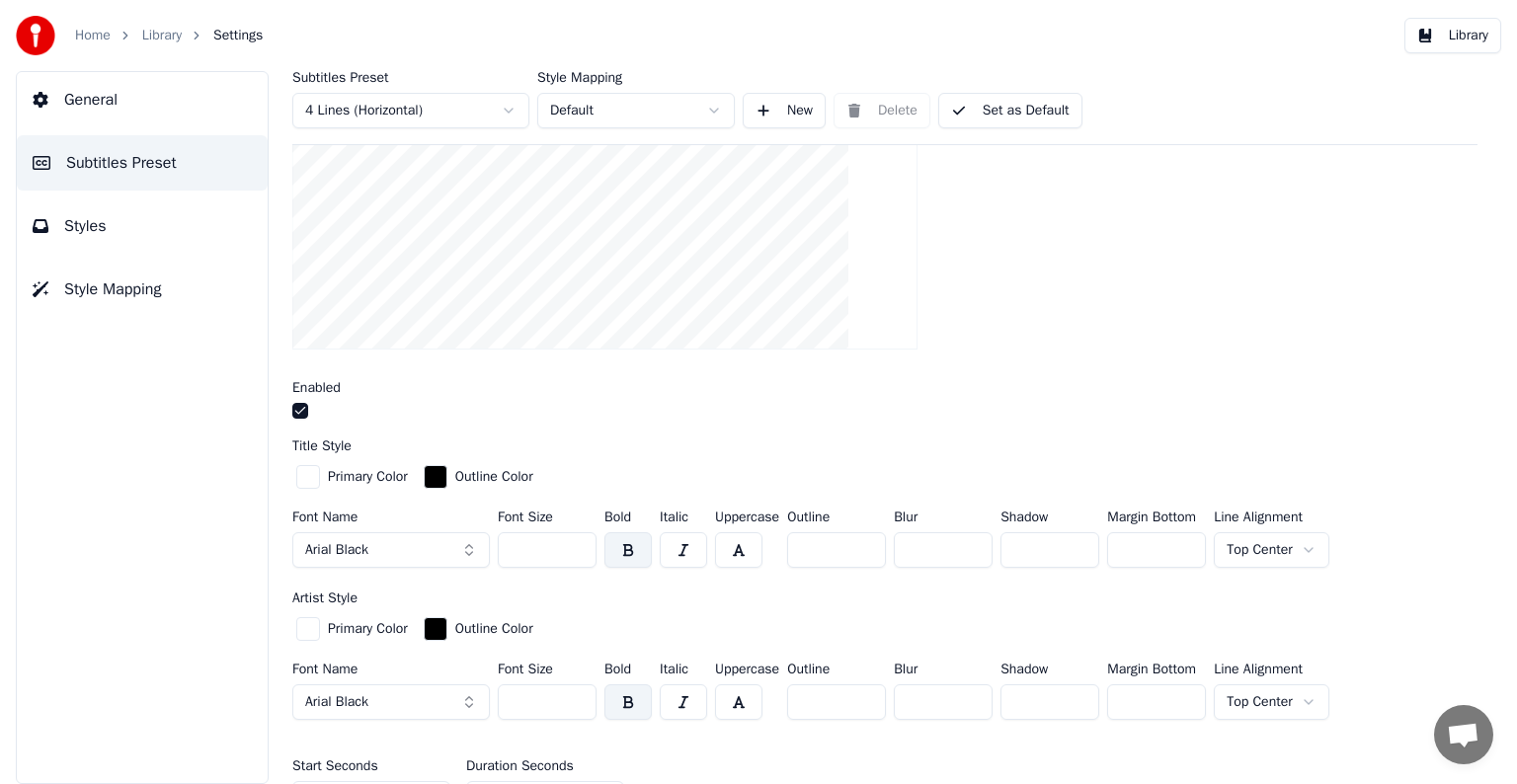 click on "Arial Black" at bounding box center (391, 550) 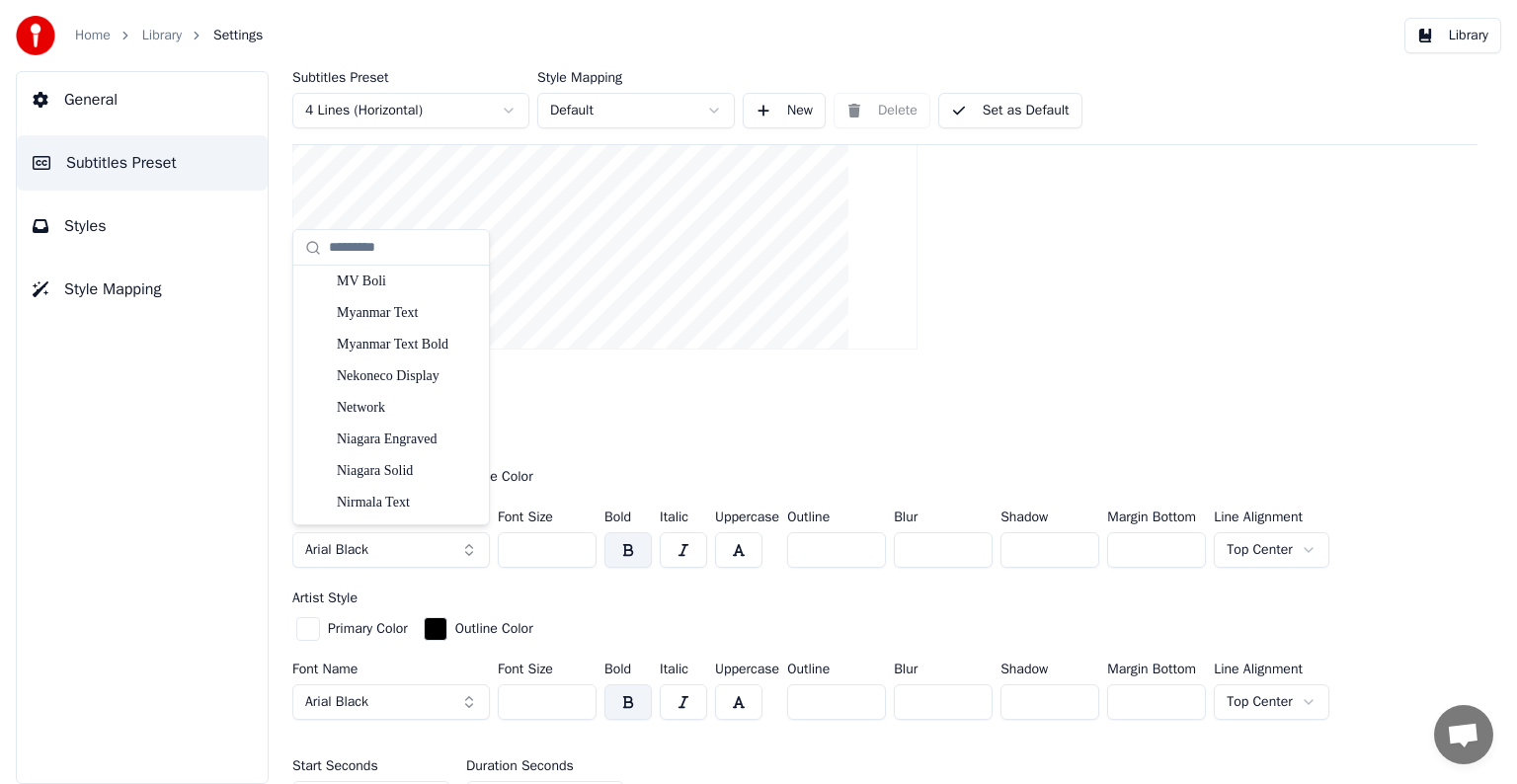 scroll, scrollTop: 8887, scrollLeft: 0, axis: vertical 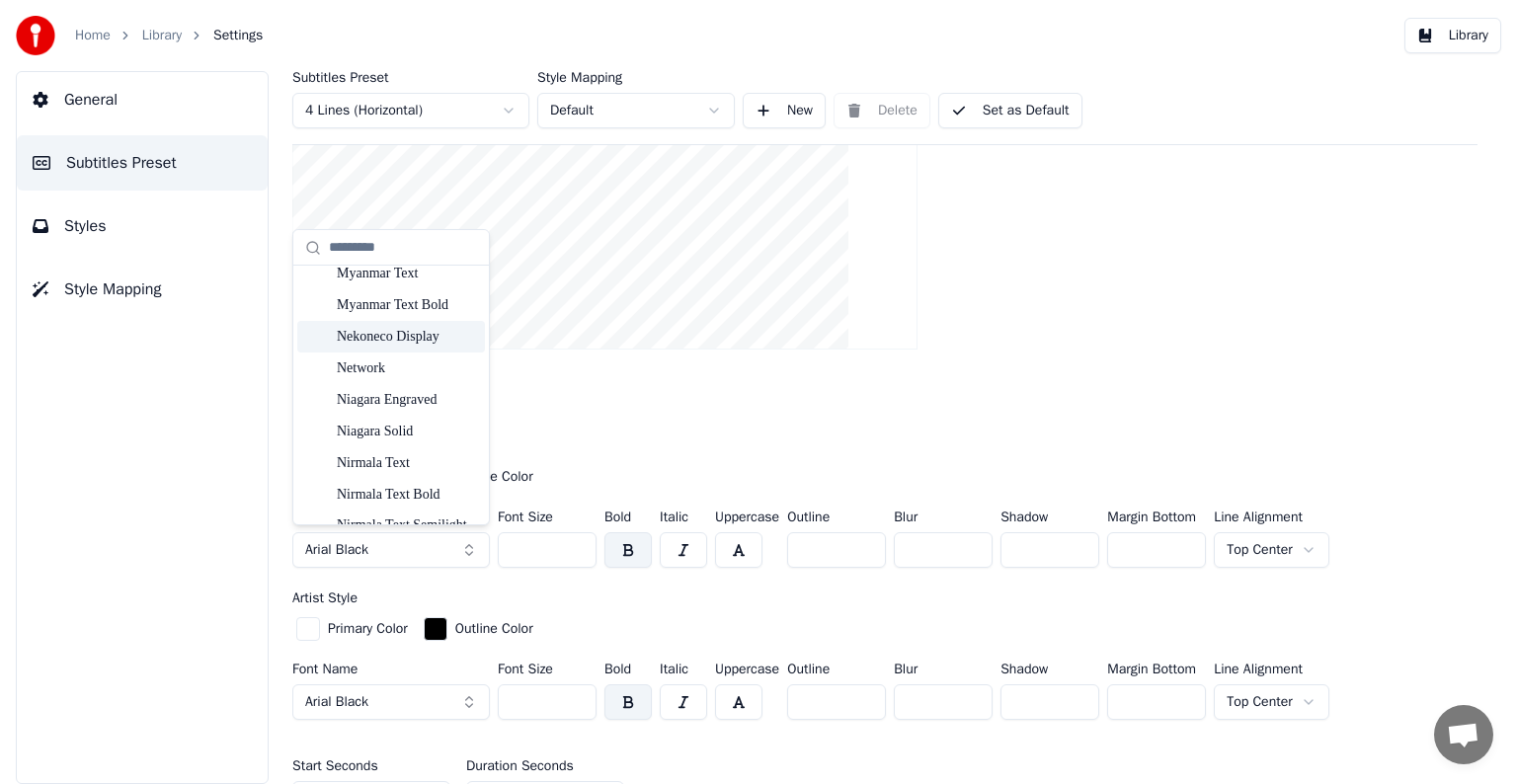drag, startPoint x: 420, startPoint y: 318, endPoint x: 424, endPoint y: 338, distance: 20.396078 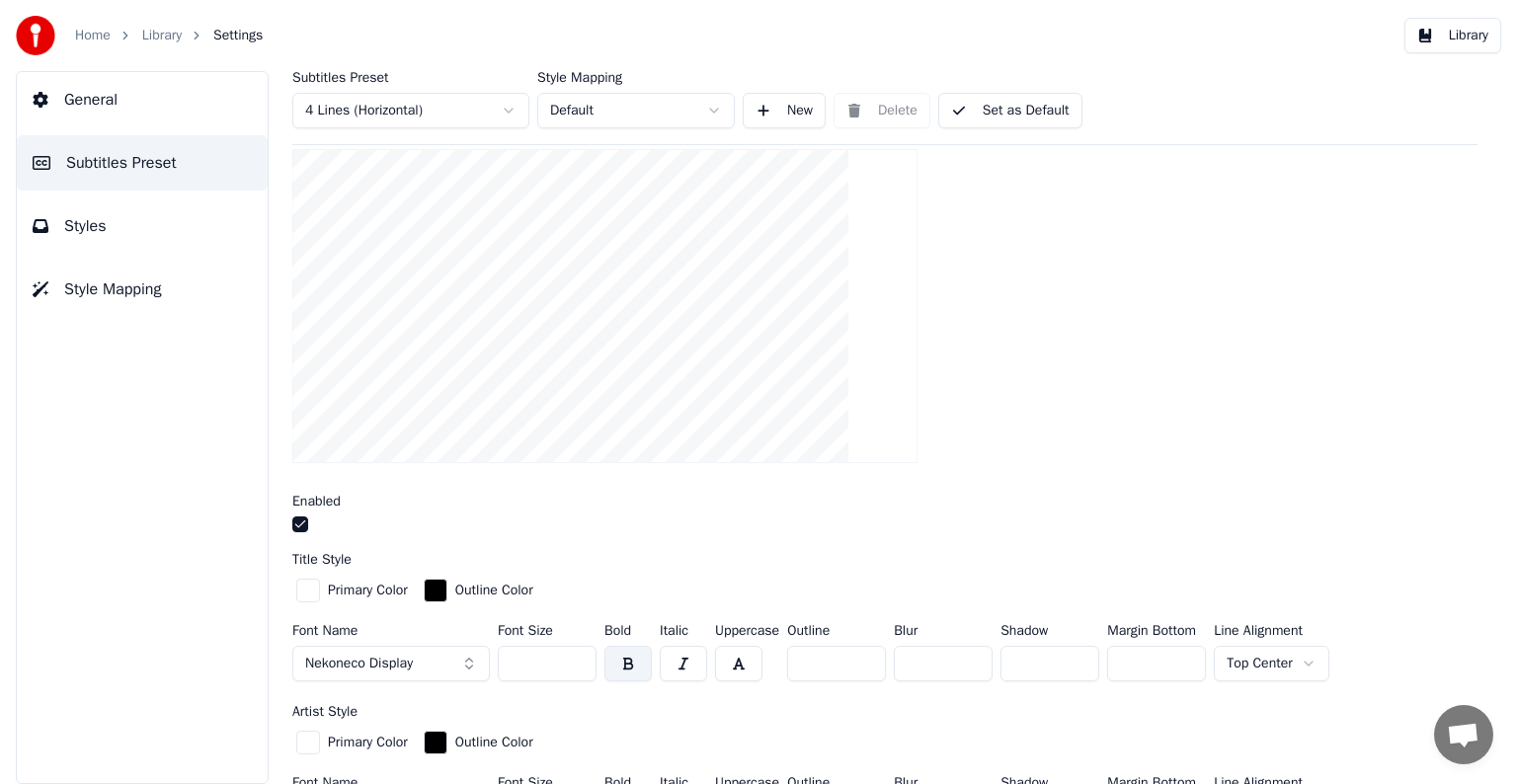 scroll, scrollTop: 296, scrollLeft: 0, axis: vertical 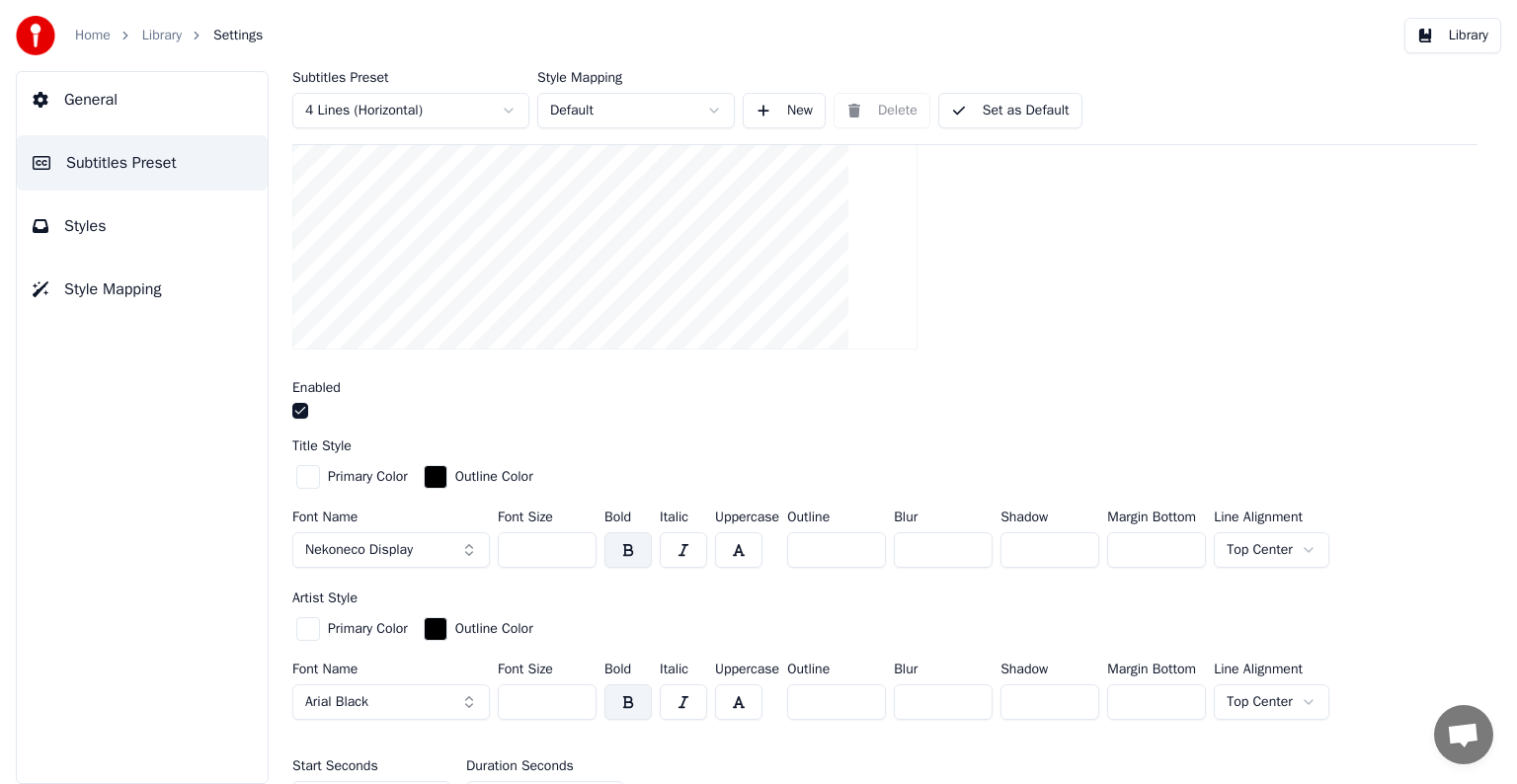 click on "Arial Black" at bounding box center (391, 702) 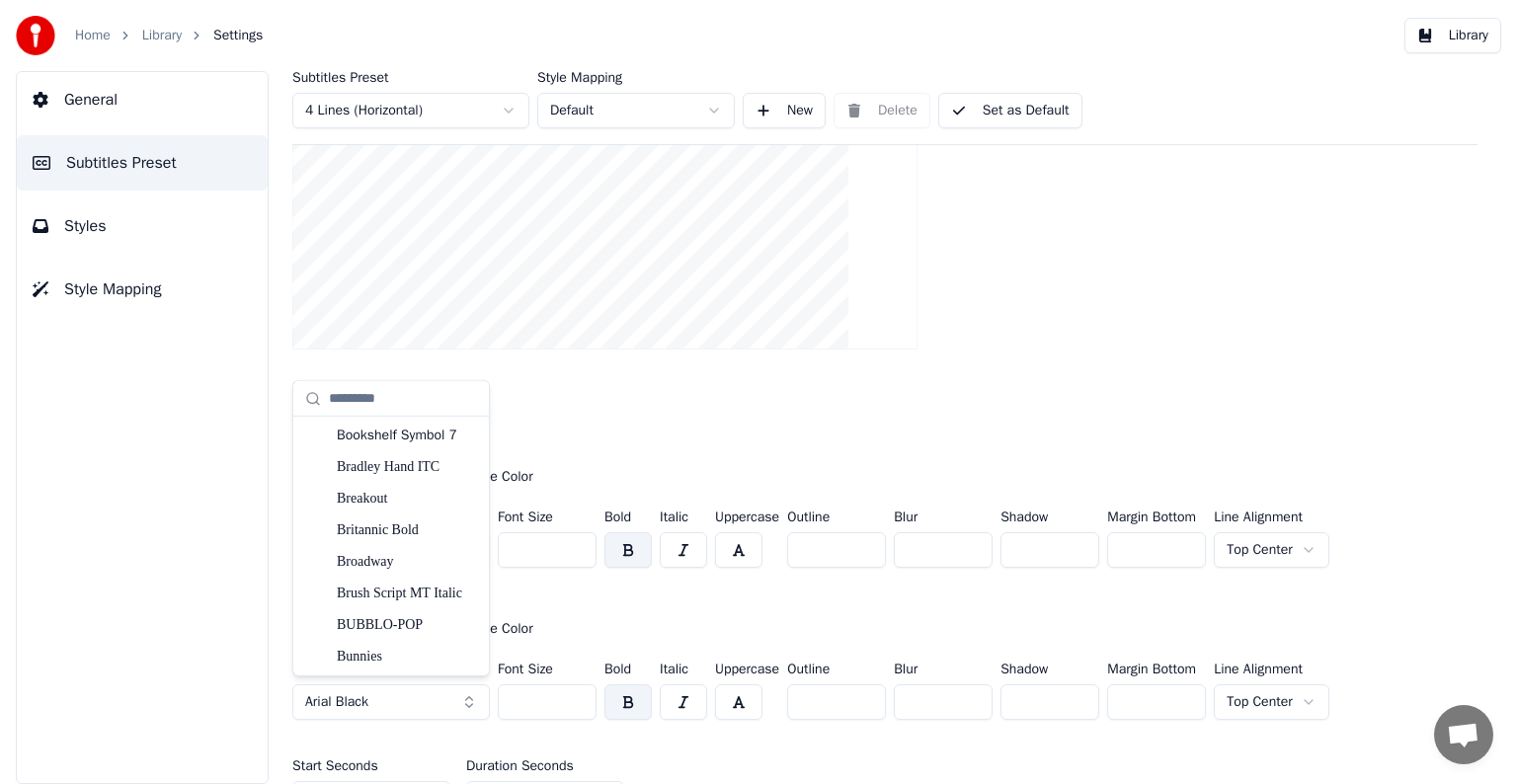 scroll, scrollTop: 1975, scrollLeft: 0, axis: vertical 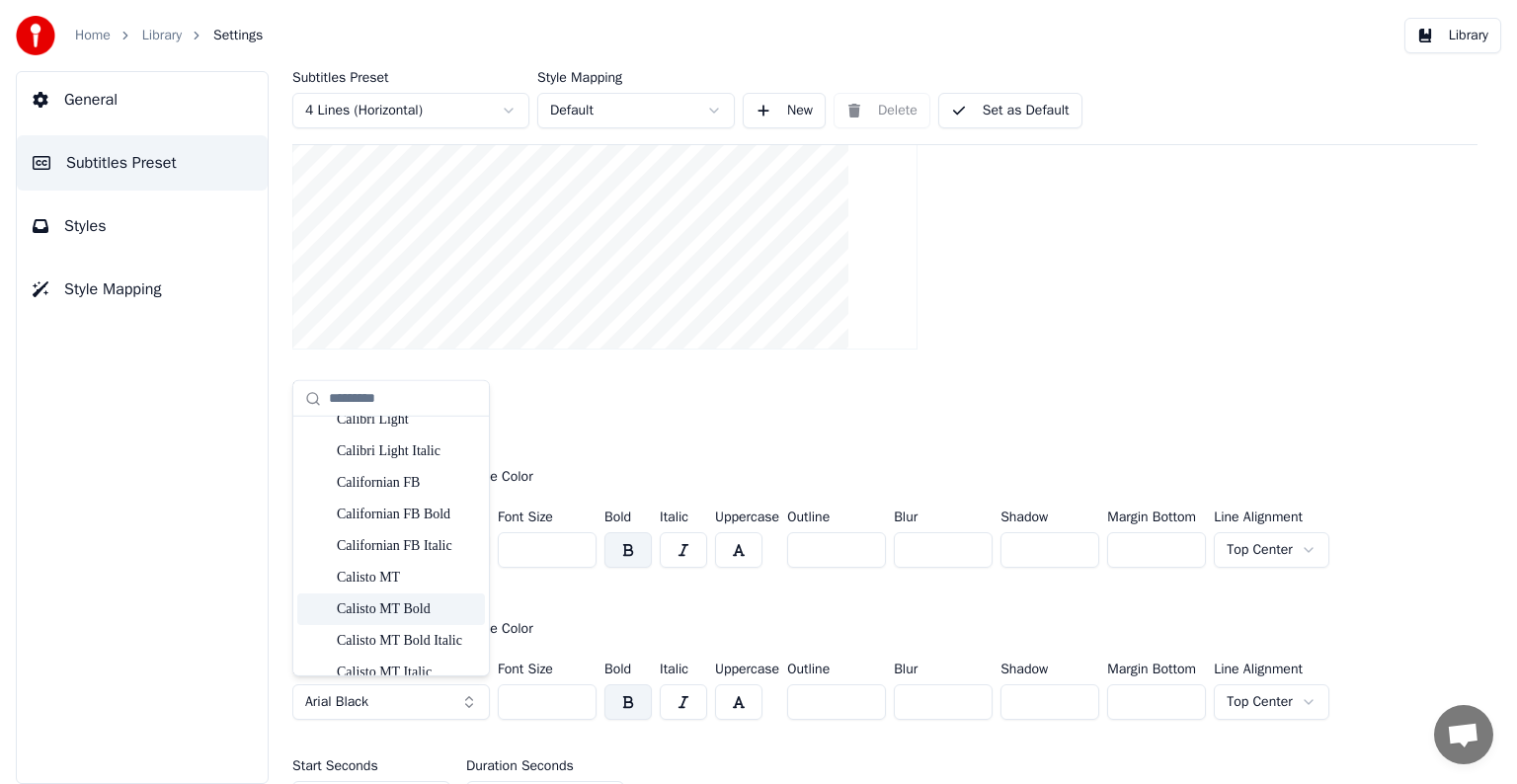 click on "Title Style" at bounding box center [885, 446] 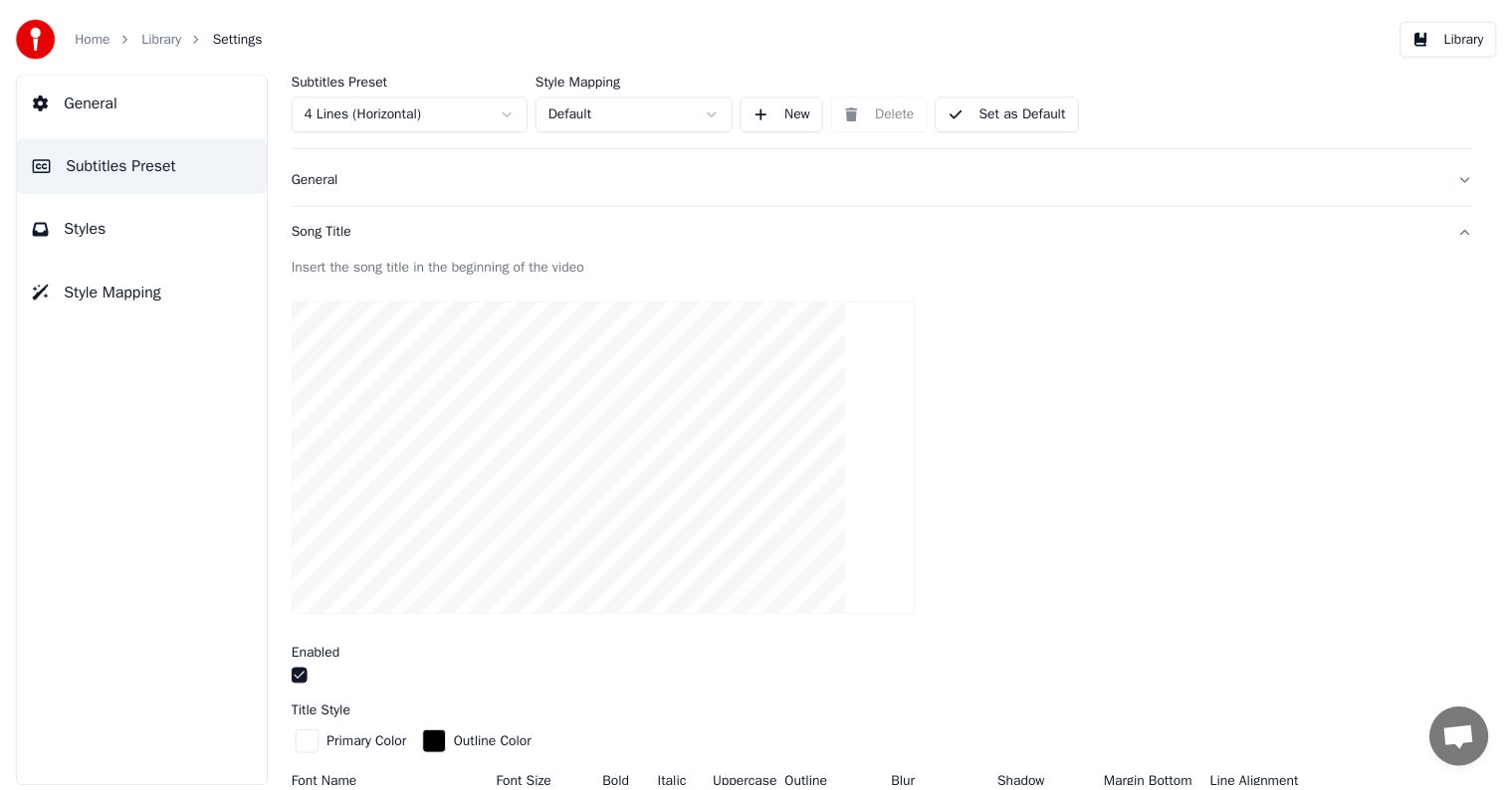 scroll, scrollTop: 0, scrollLeft: 0, axis: both 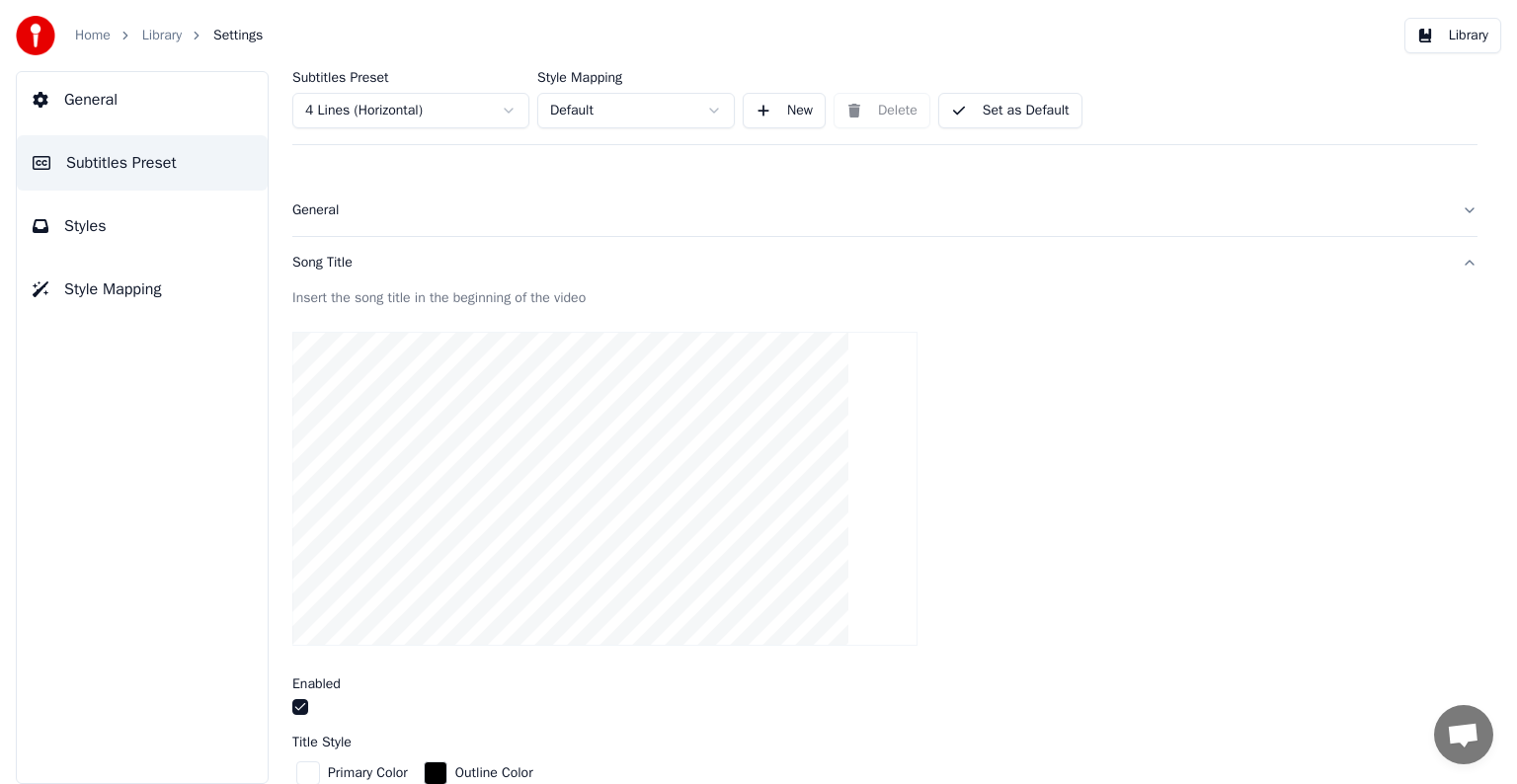 click on "Library" at bounding box center [162, 36] 